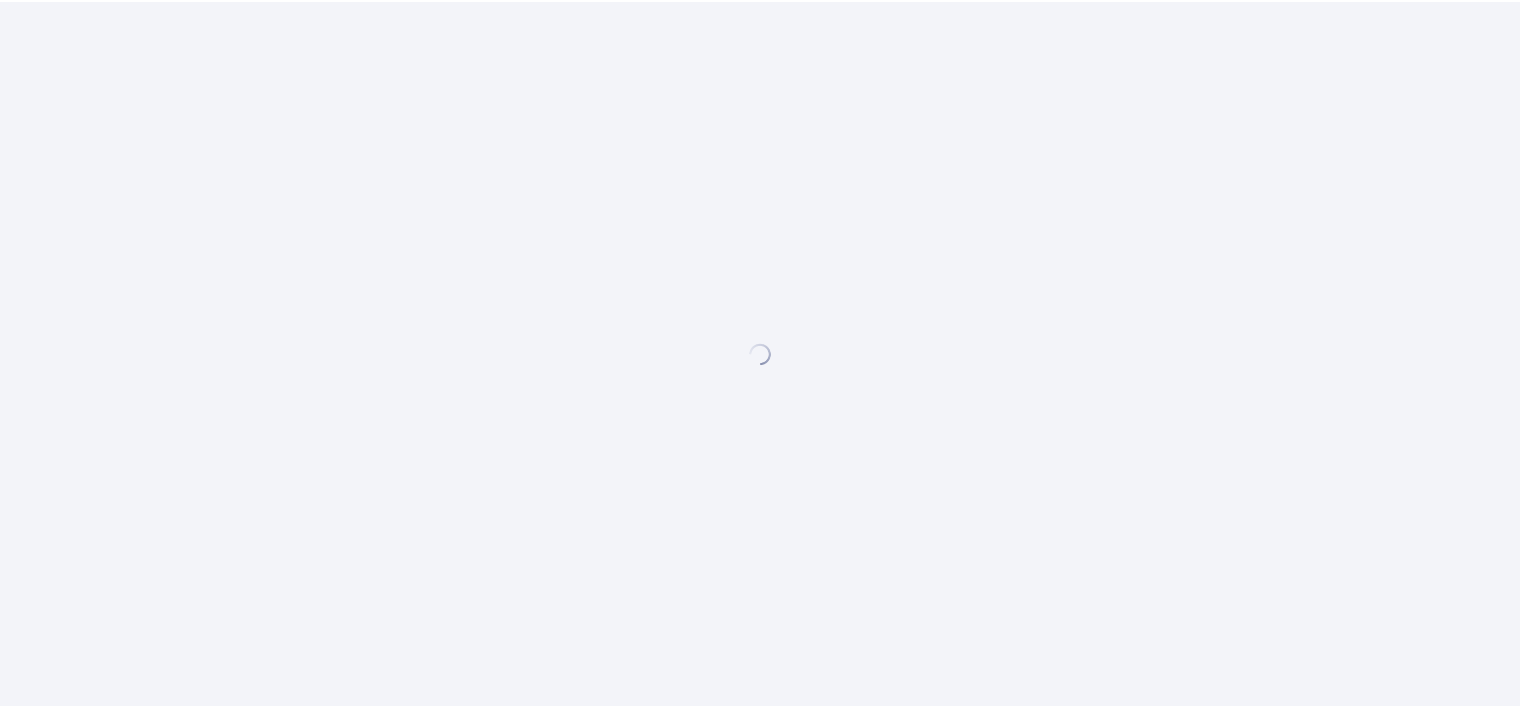 scroll, scrollTop: 0, scrollLeft: 0, axis: both 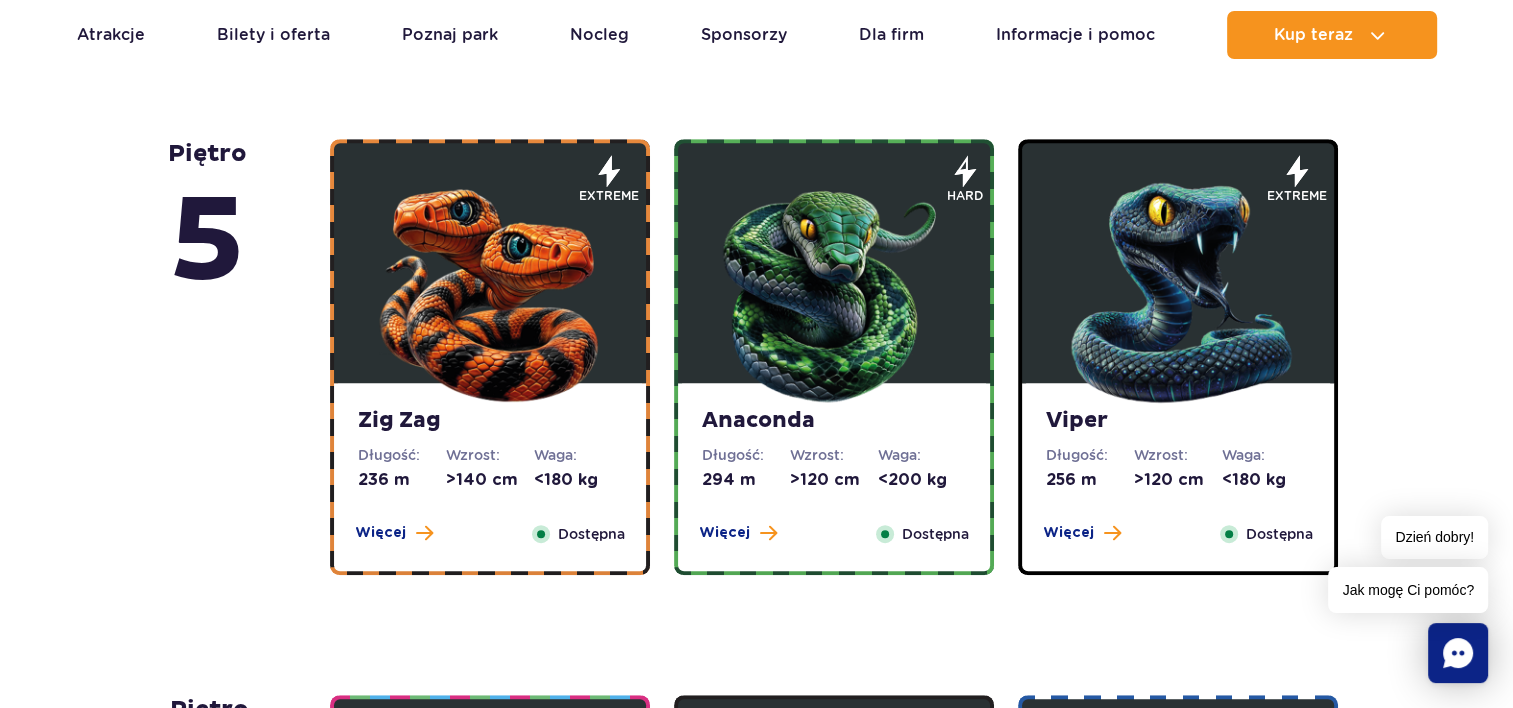 click at bounding box center (490, 288) 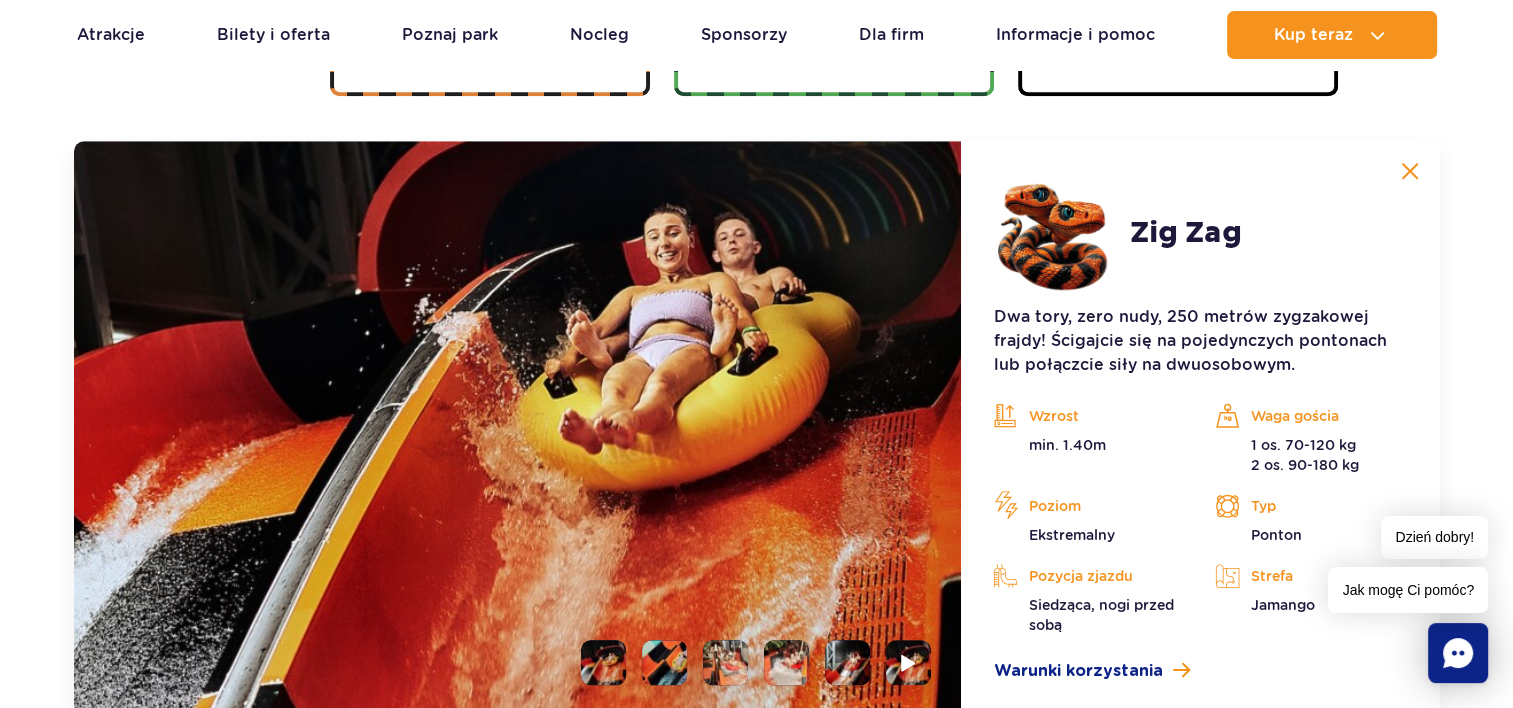 scroll, scrollTop: 1680, scrollLeft: 0, axis: vertical 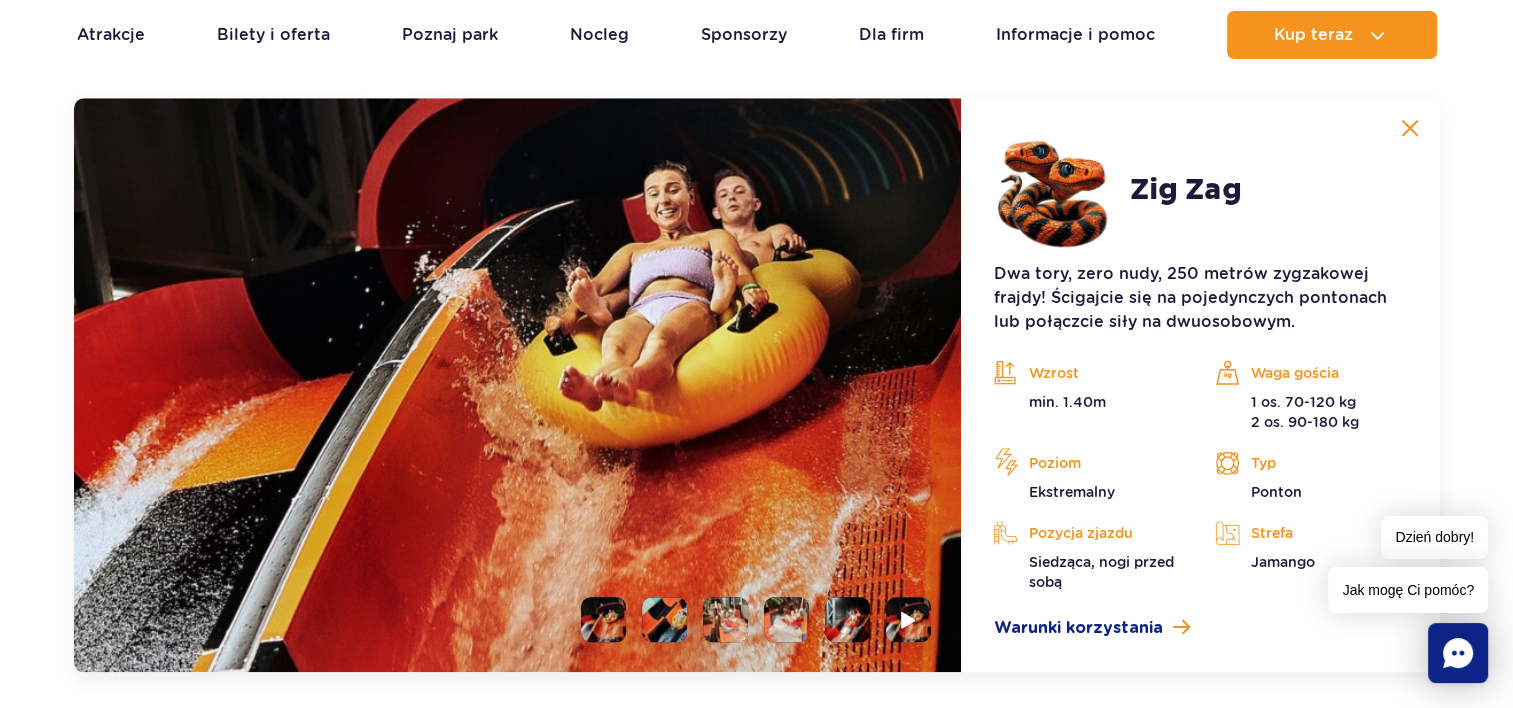 click at bounding box center (664, 619) 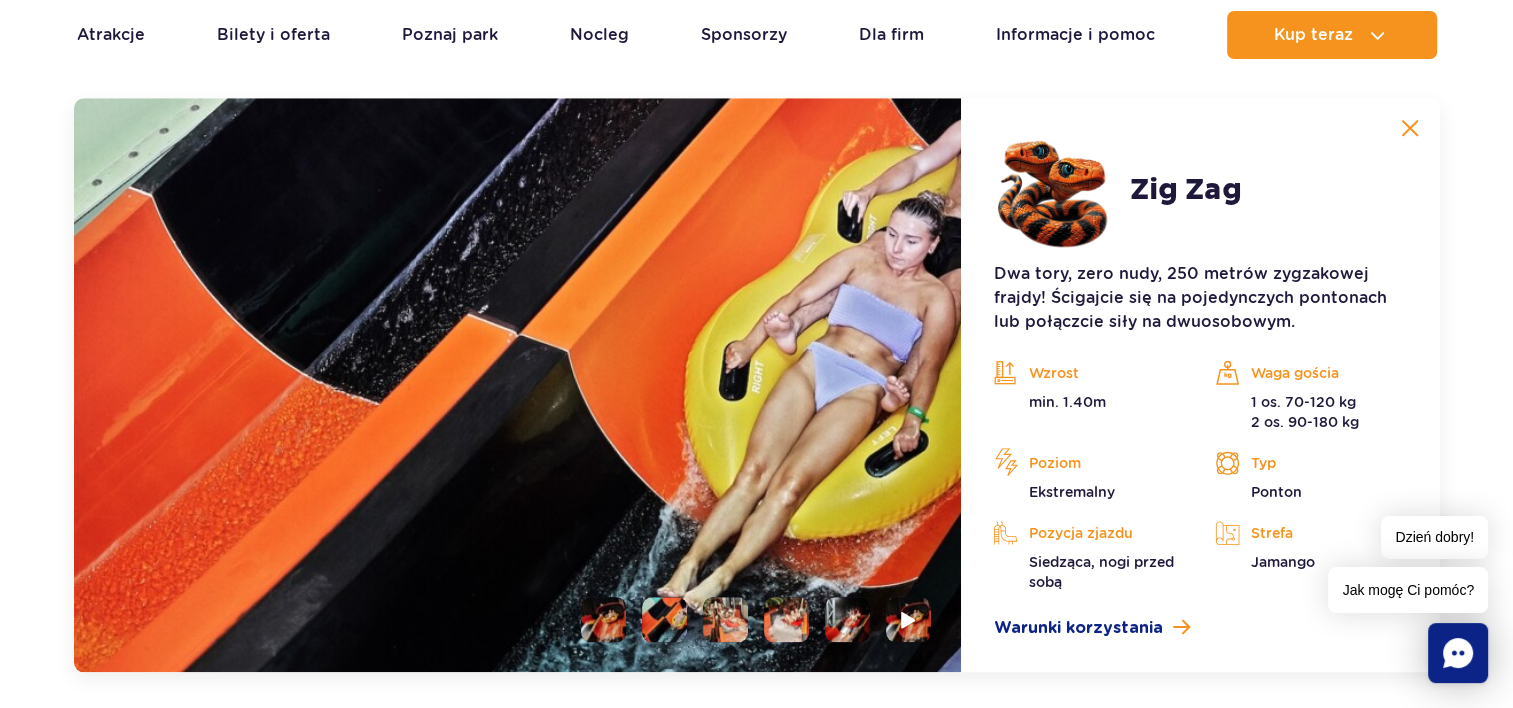 click at bounding box center (725, 619) 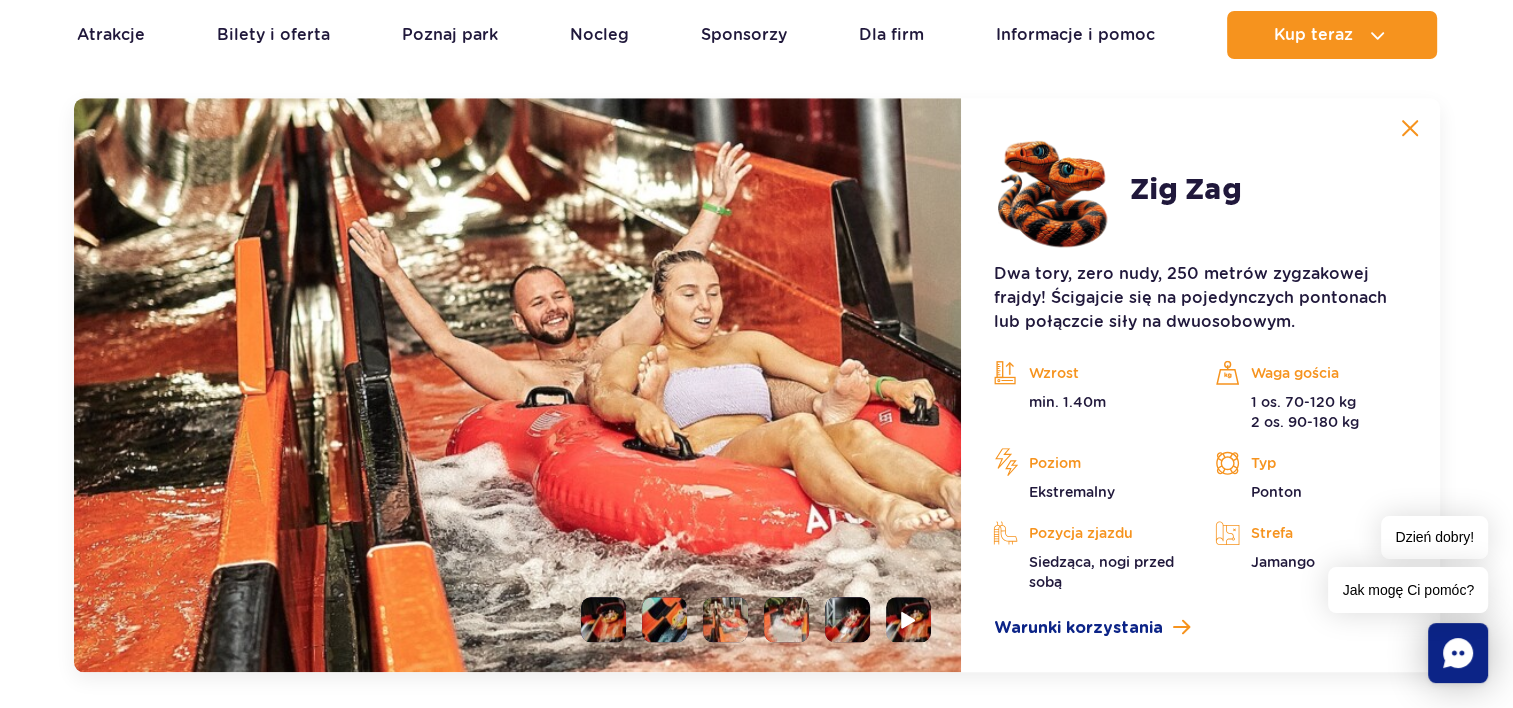 click at bounding box center [786, 619] 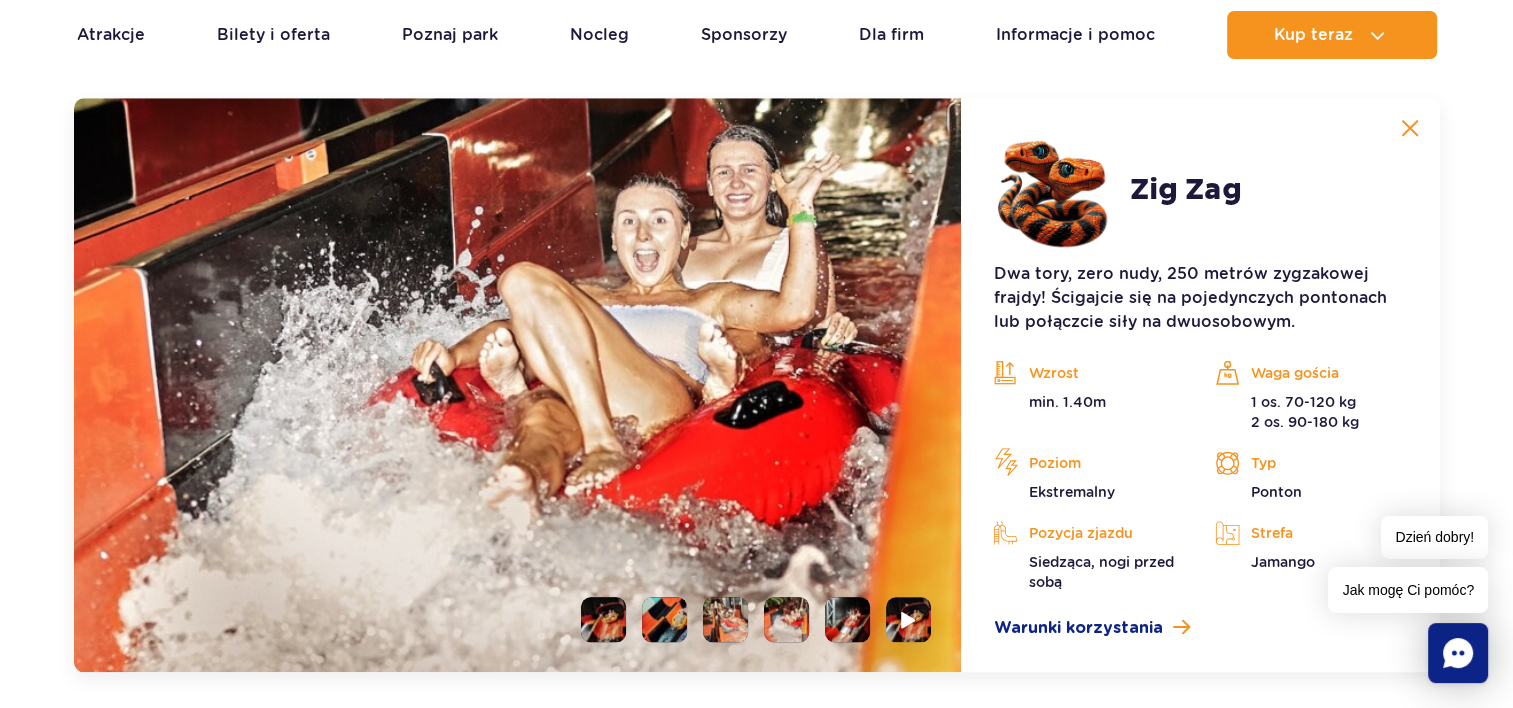 click at bounding box center (847, 619) 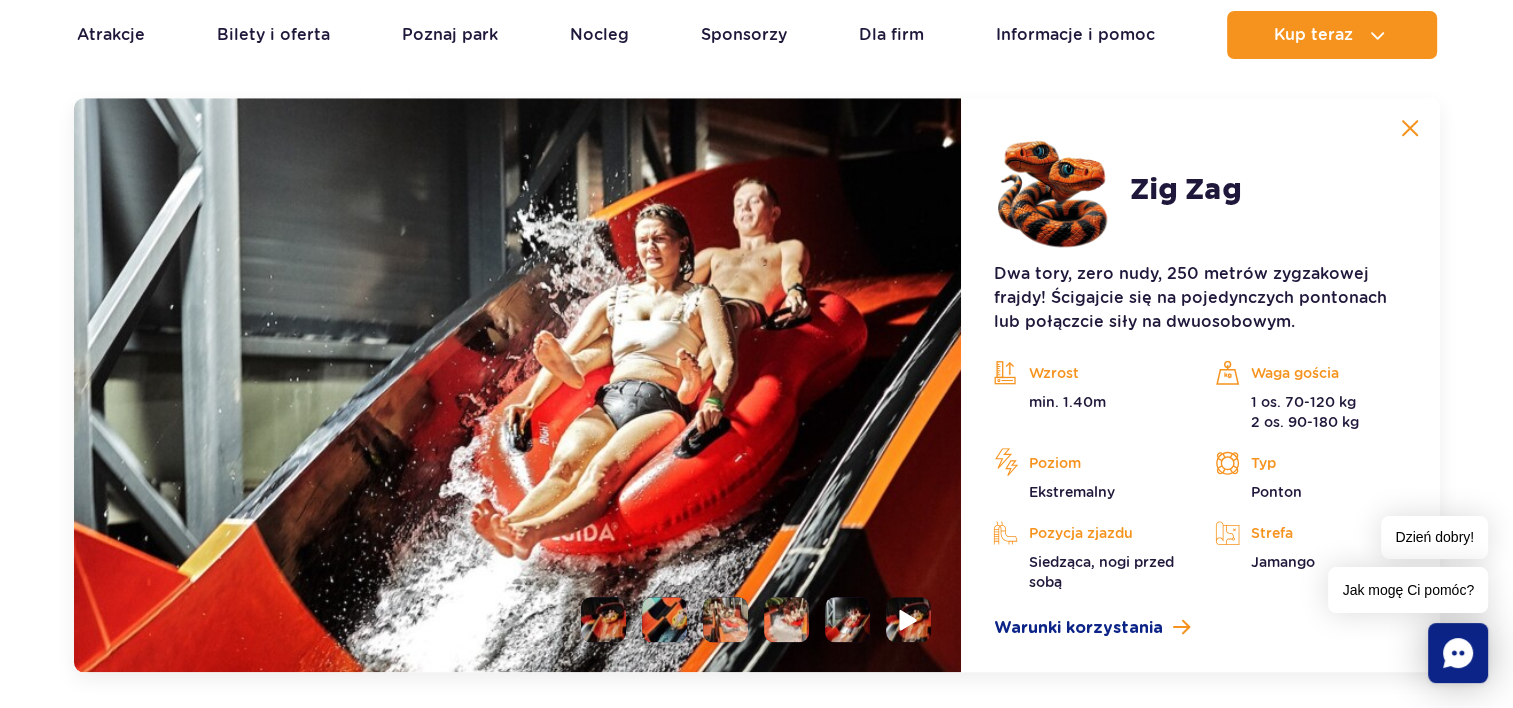 click at bounding box center (909, 619) 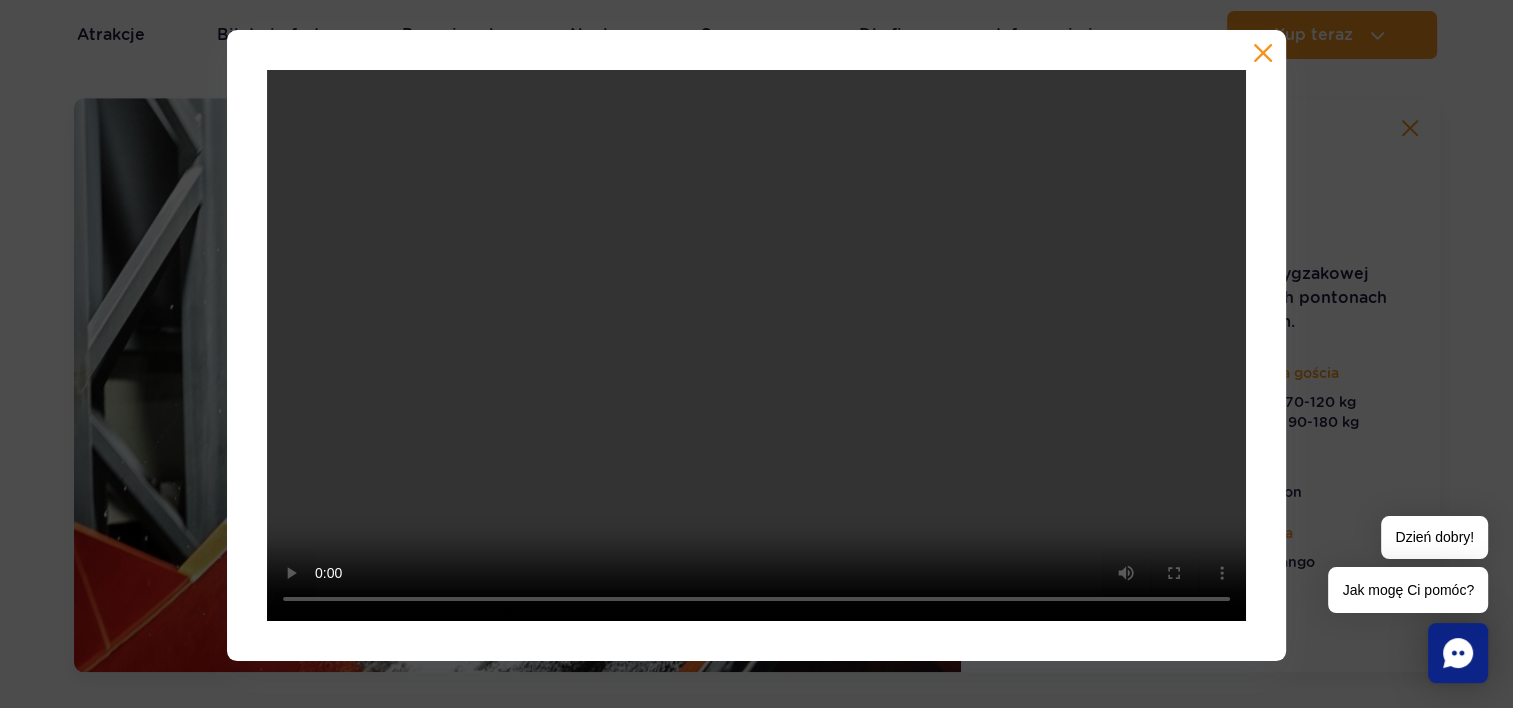 click at bounding box center (1263, 53) 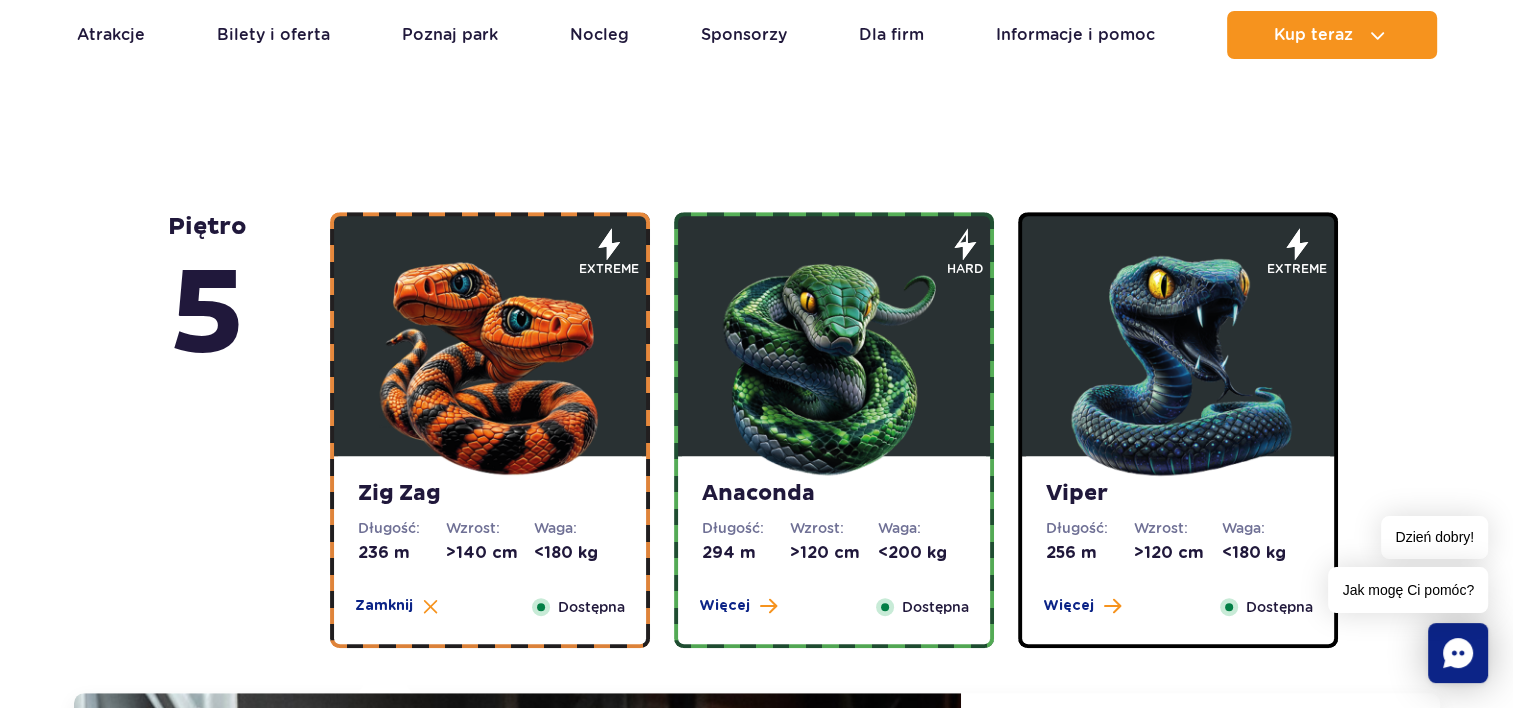 scroll, scrollTop: 1200, scrollLeft: 0, axis: vertical 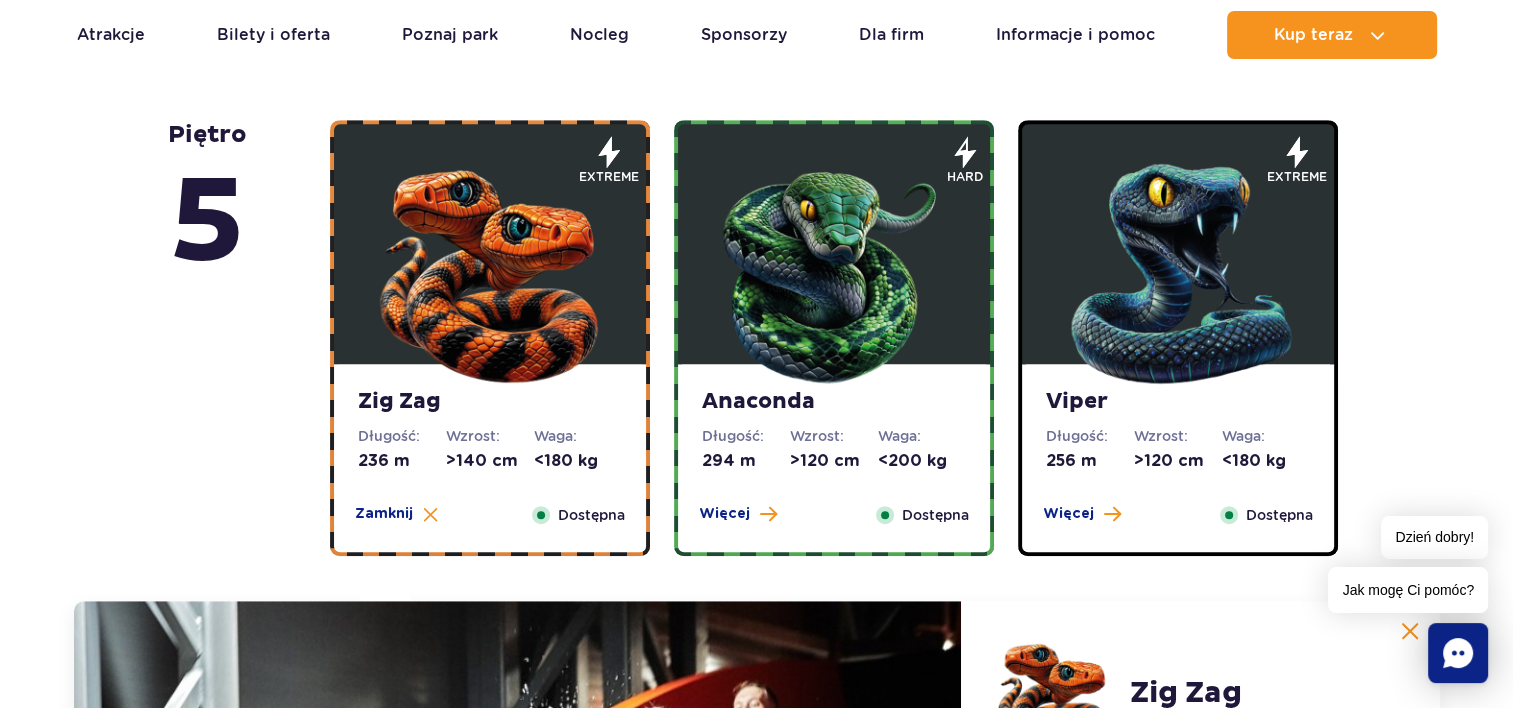 click on "Wzrost:" at bounding box center [834, 436] 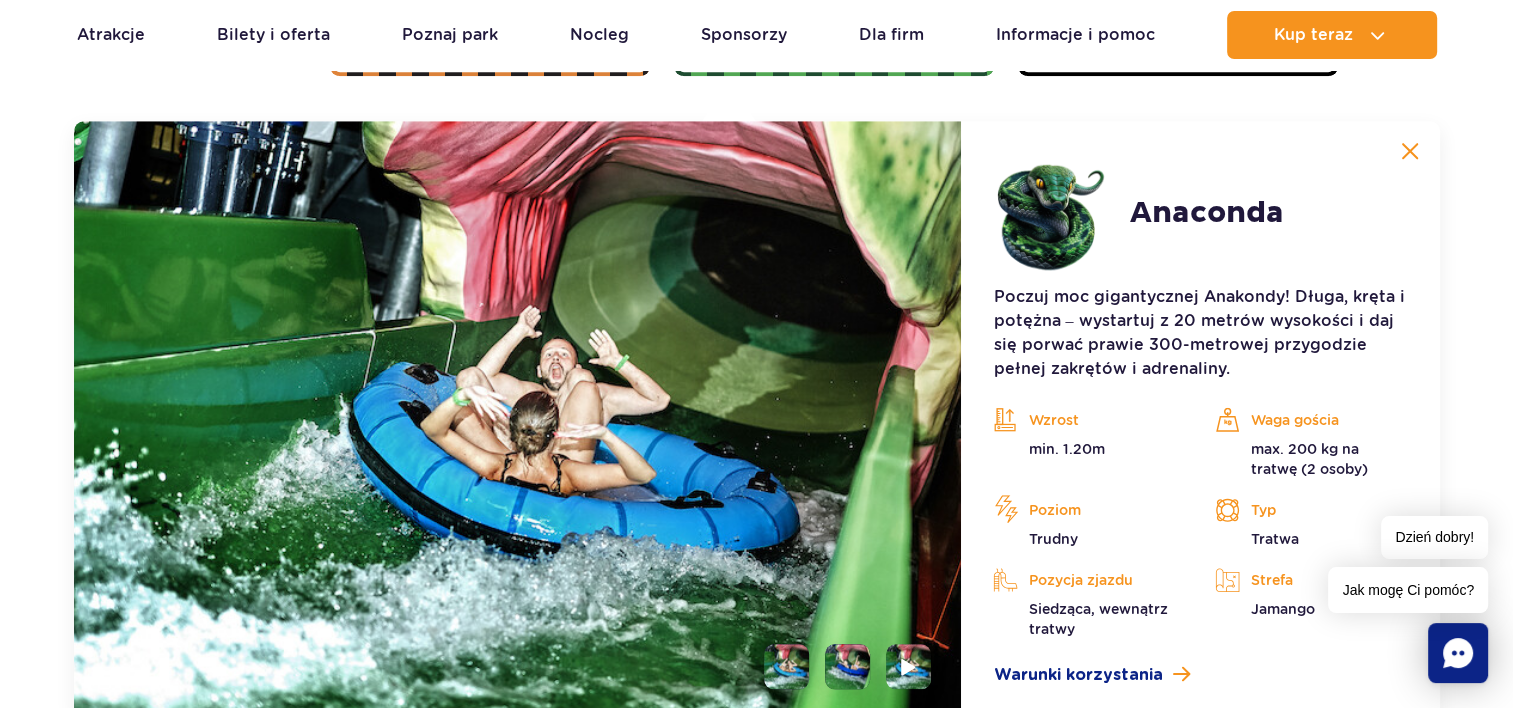 scroll, scrollTop: 1680, scrollLeft: 0, axis: vertical 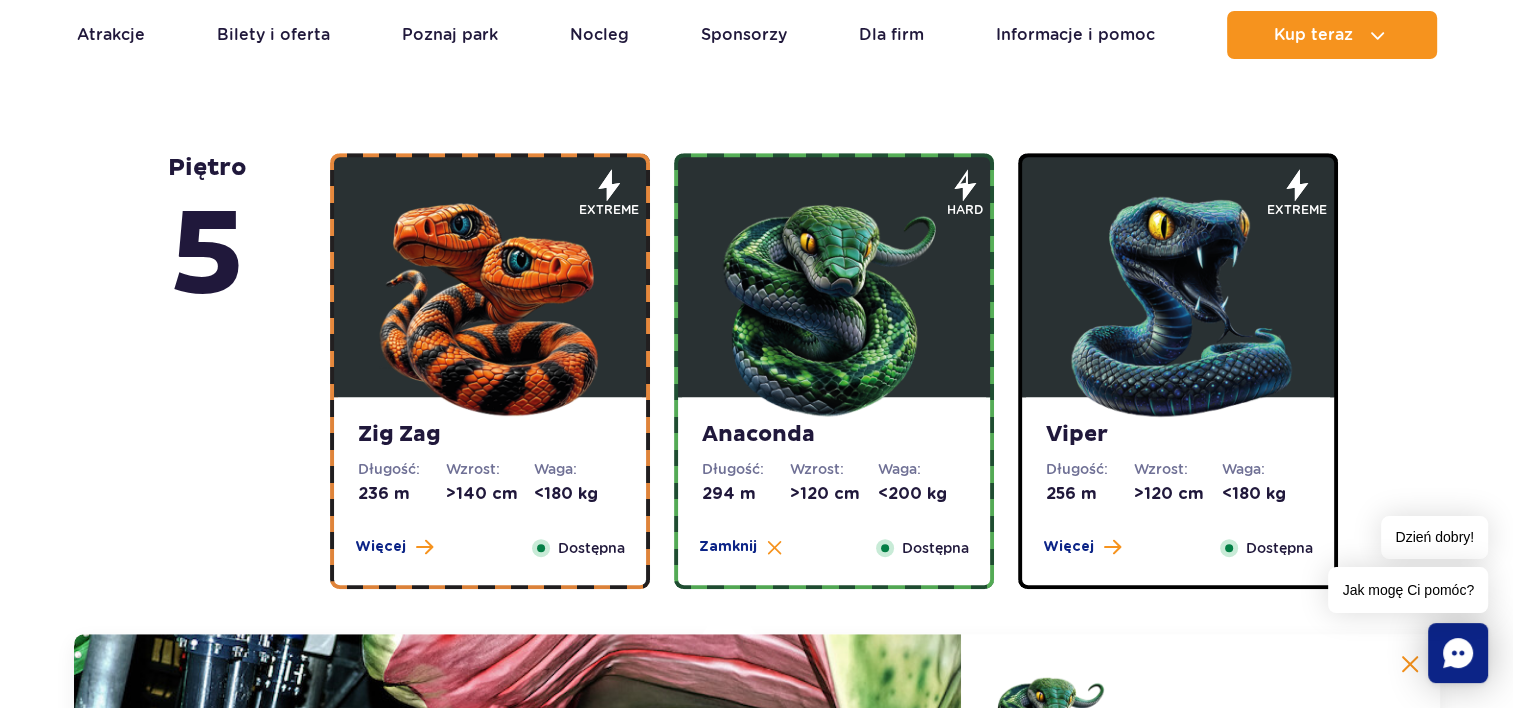 click at bounding box center [1178, 302] 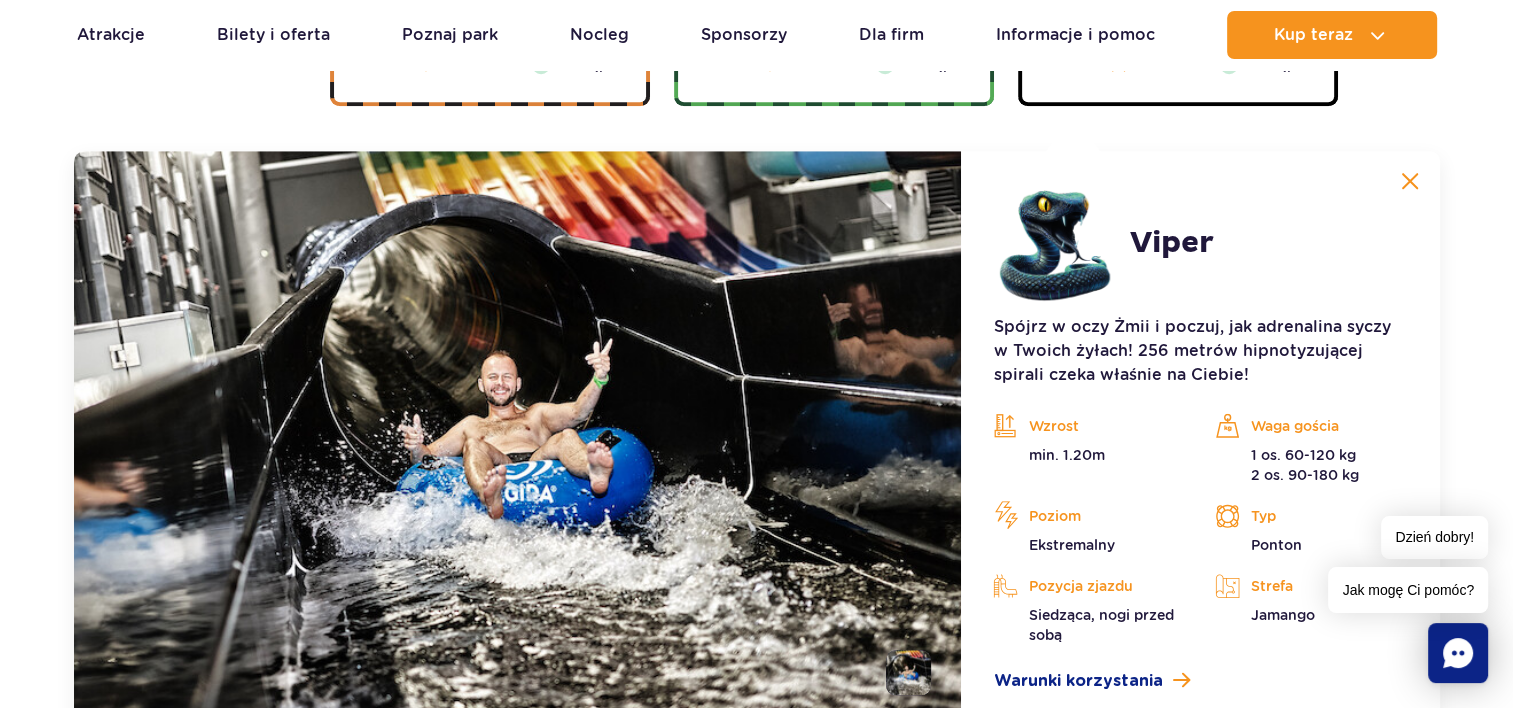 scroll, scrollTop: 1680, scrollLeft: 0, axis: vertical 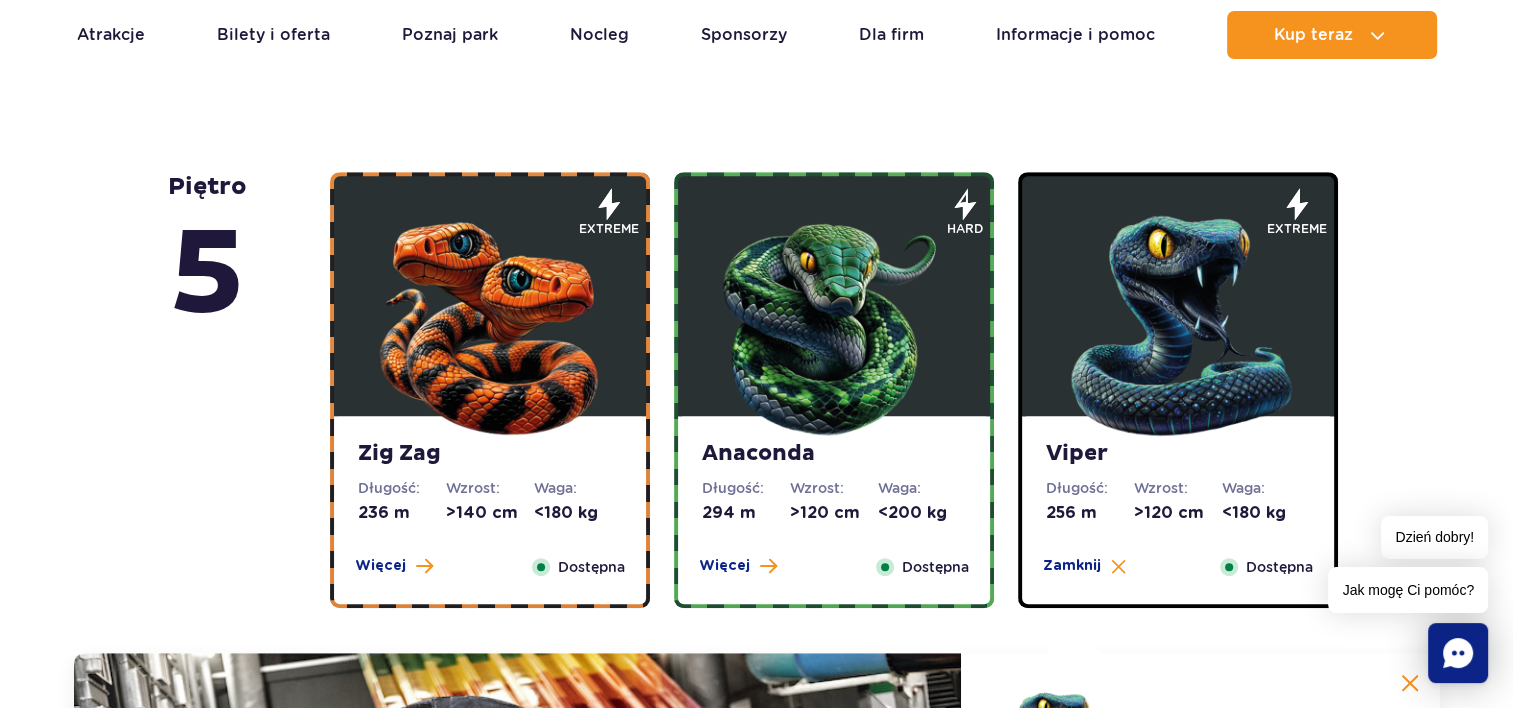 click at bounding box center (490, 321) 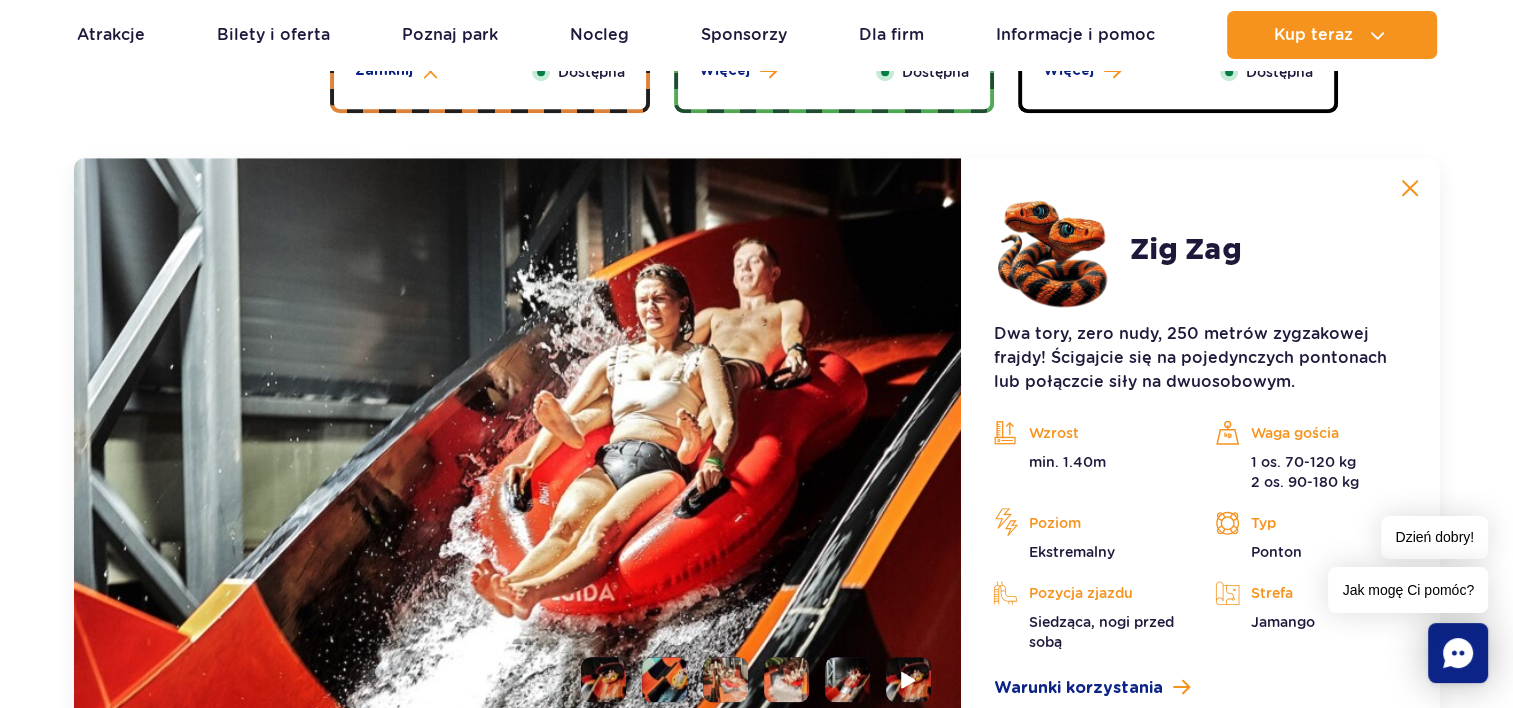 scroll, scrollTop: 1680, scrollLeft: 0, axis: vertical 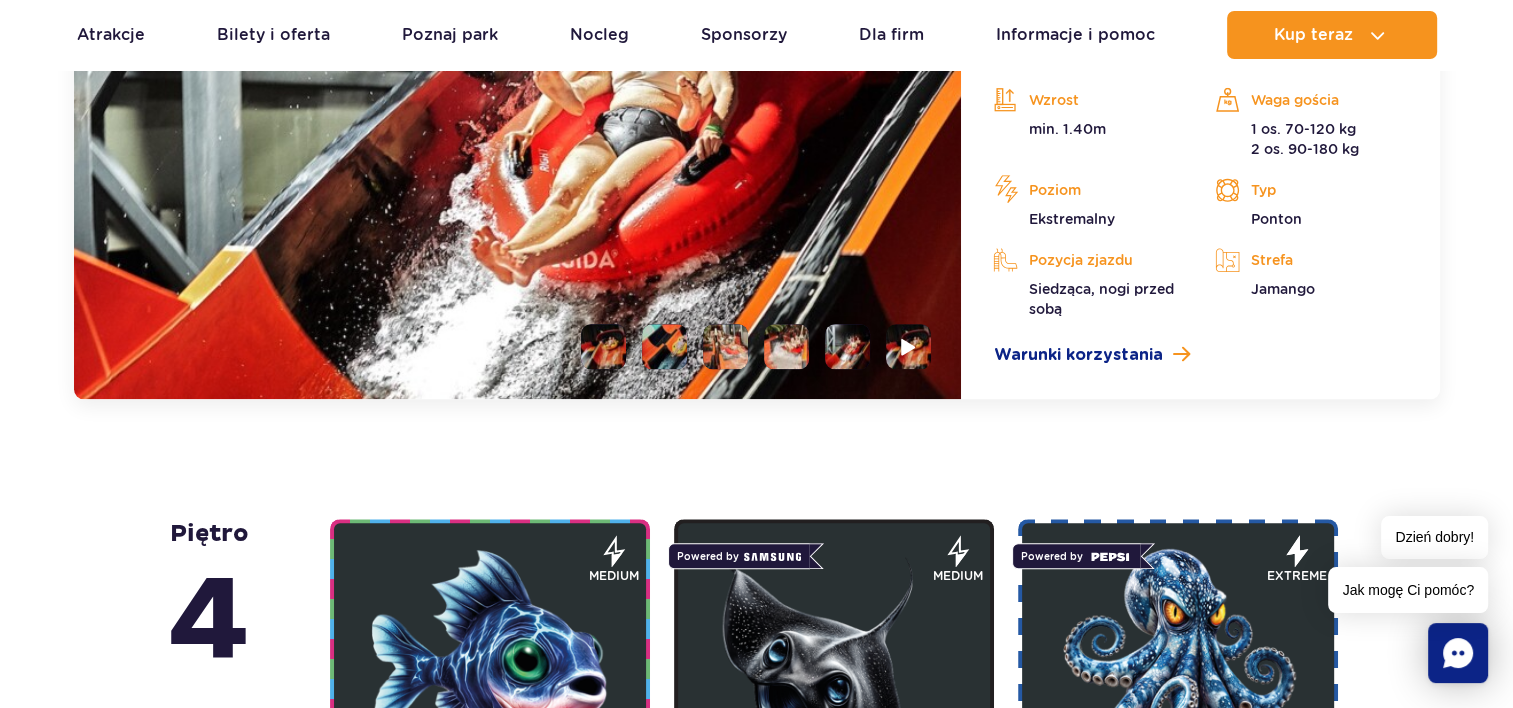 click at bounding box center [664, 346] 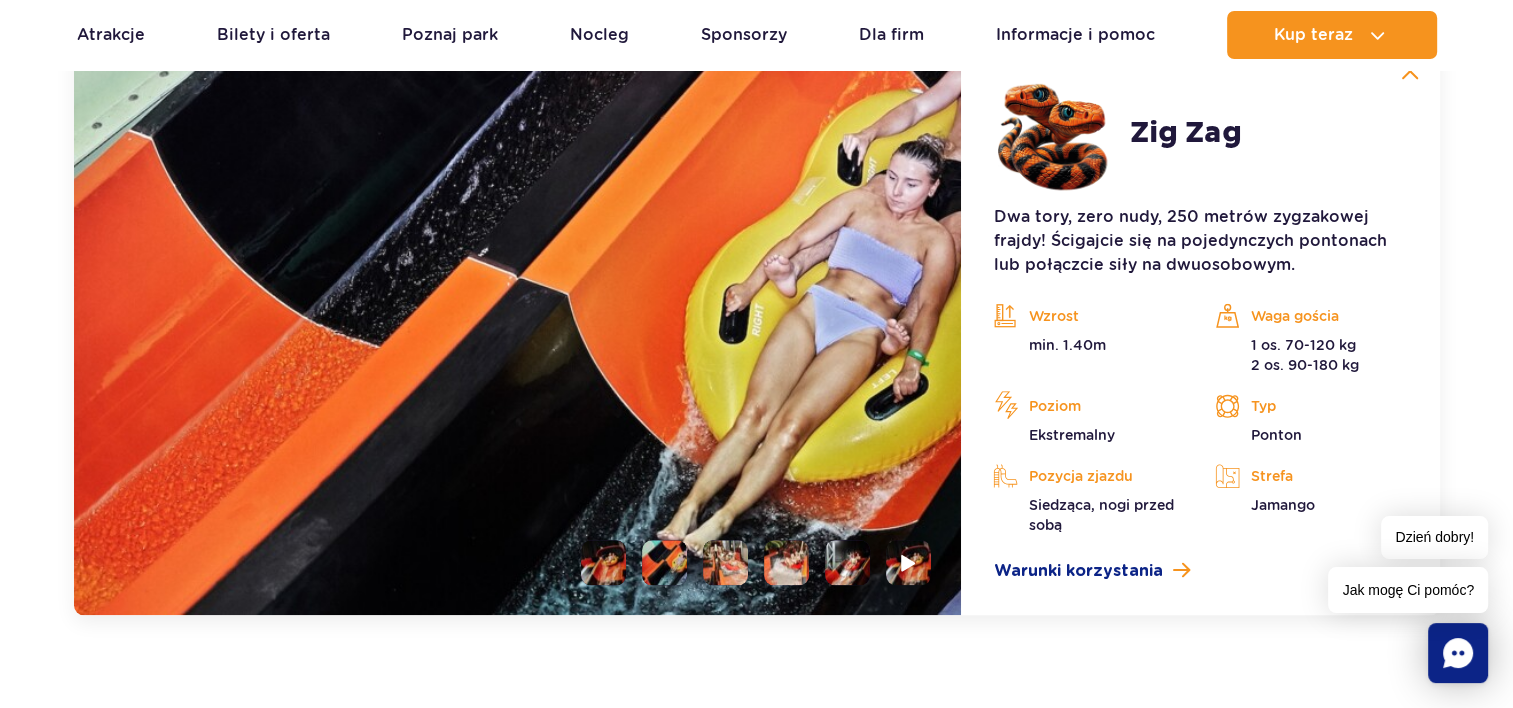 scroll, scrollTop: 1783, scrollLeft: 0, axis: vertical 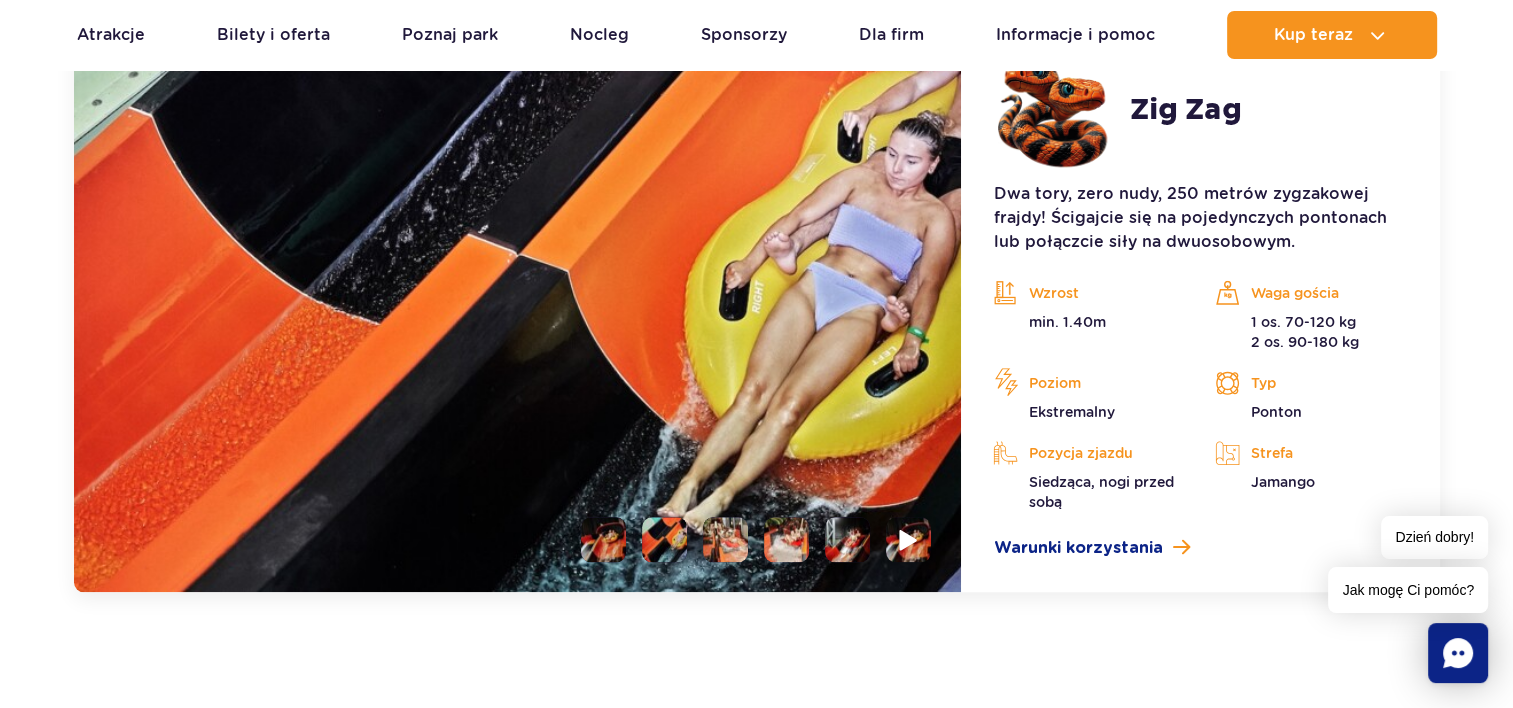 click at bounding box center [909, 539] 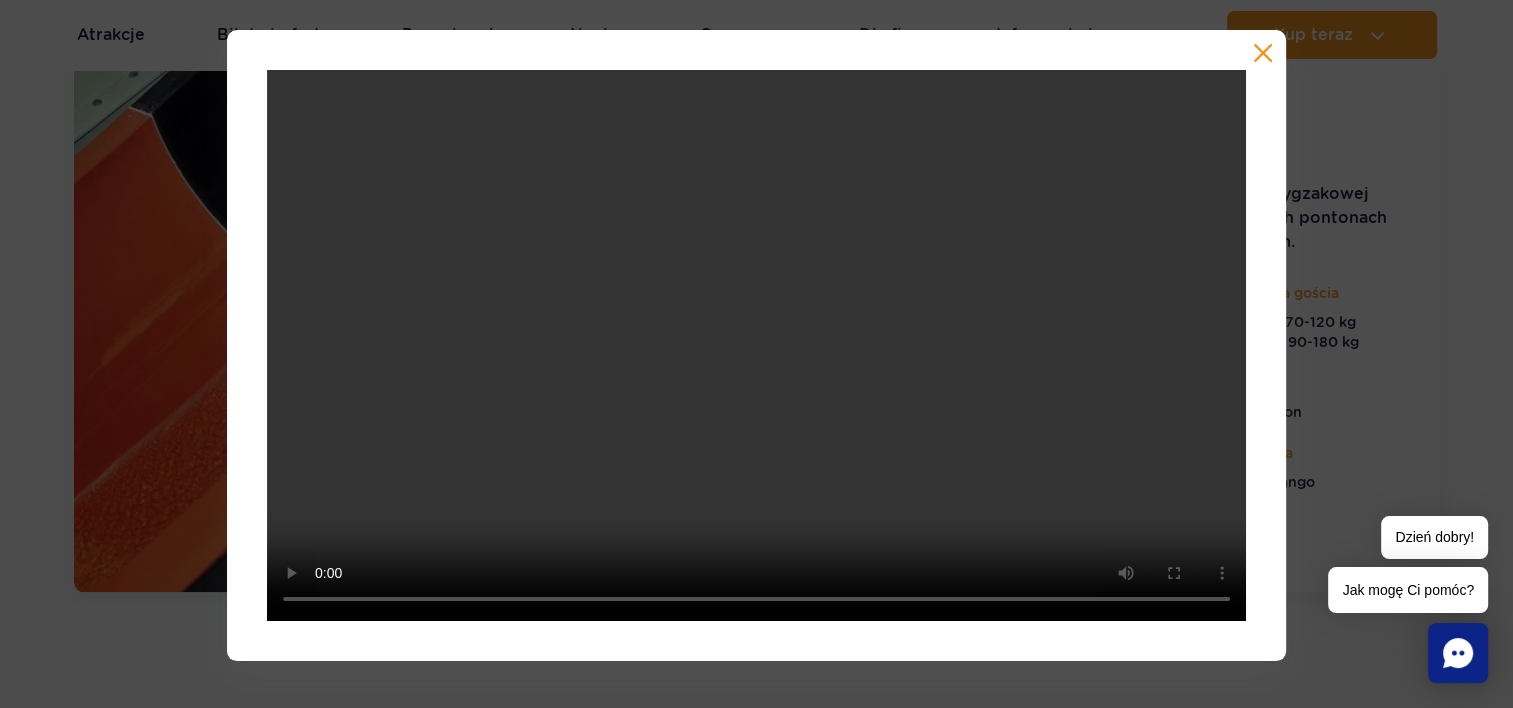 click at bounding box center [756, 345] 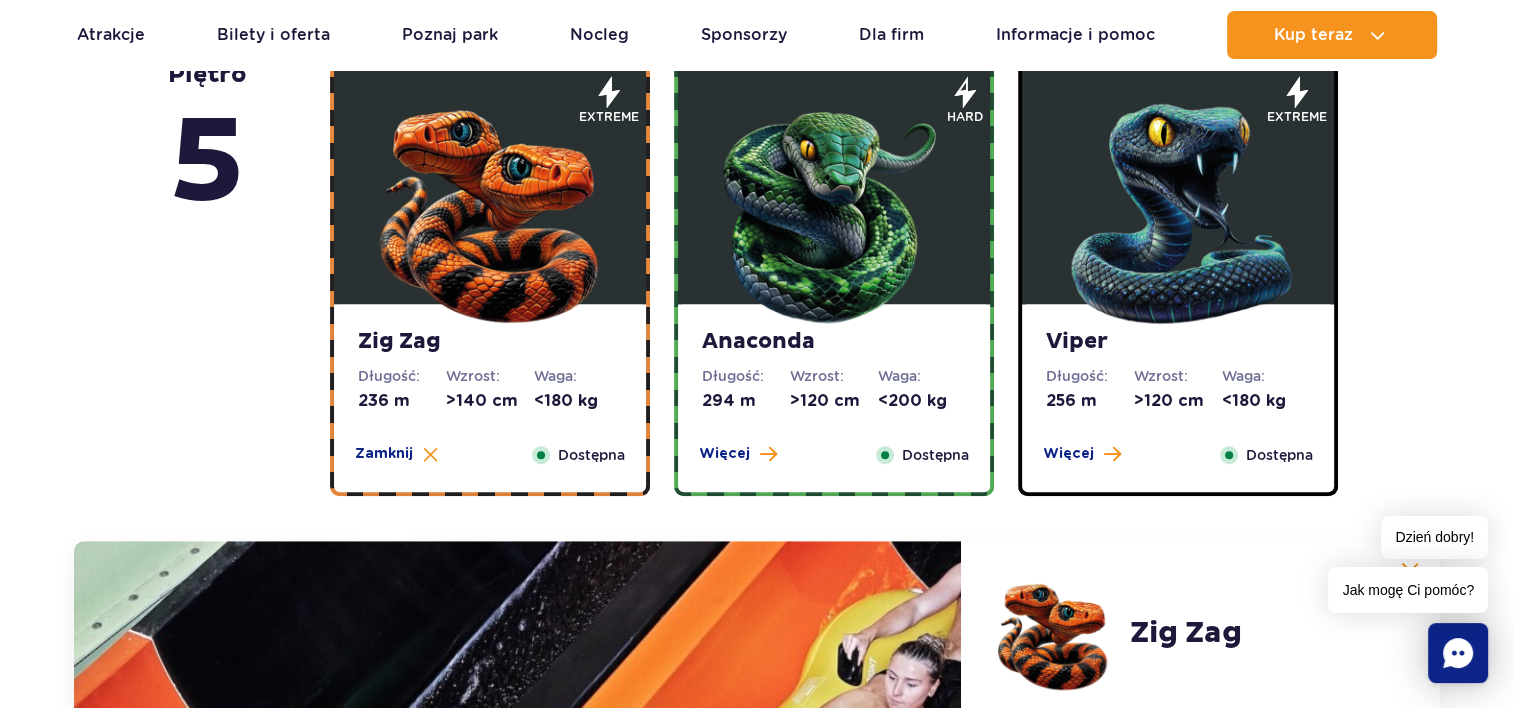scroll, scrollTop: 1271, scrollLeft: 0, axis: vertical 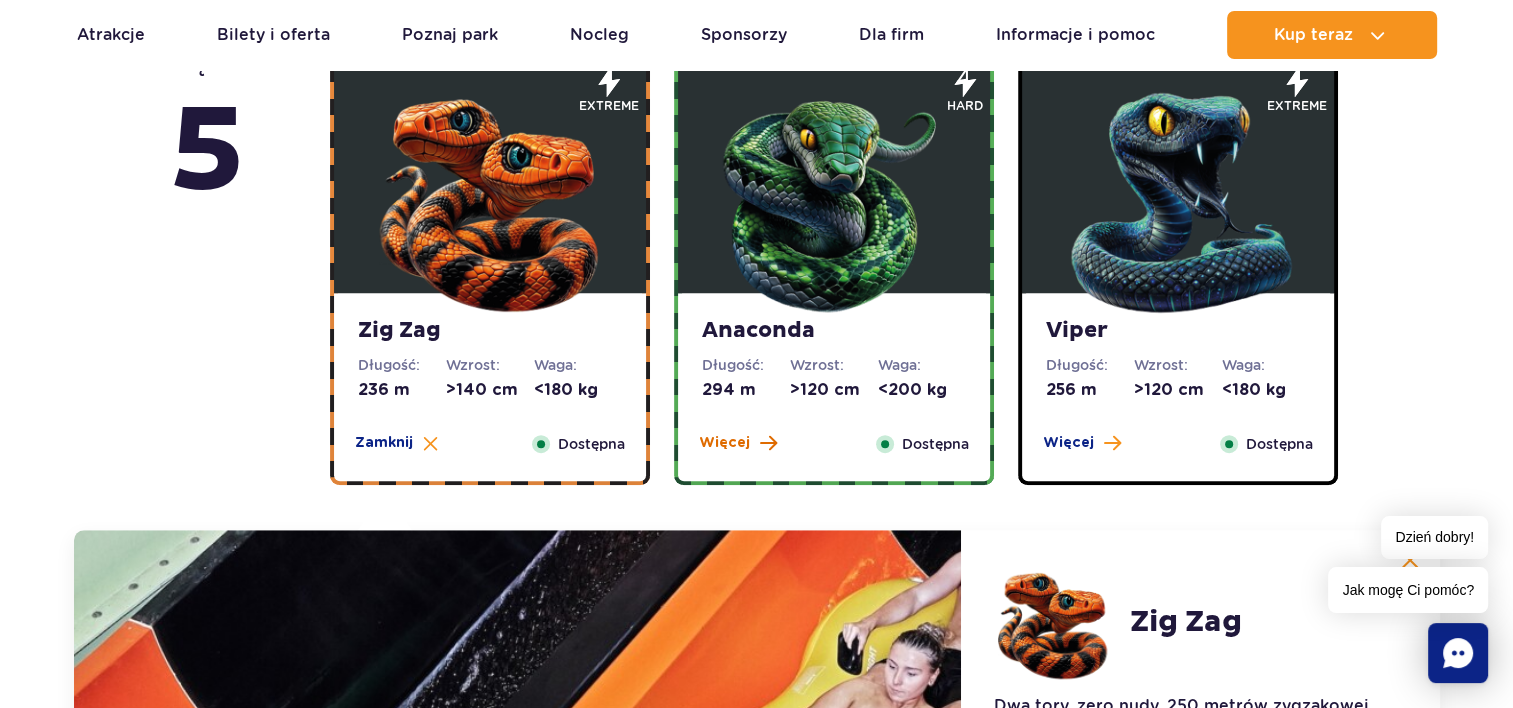 click on "Więcej" at bounding box center [724, 443] 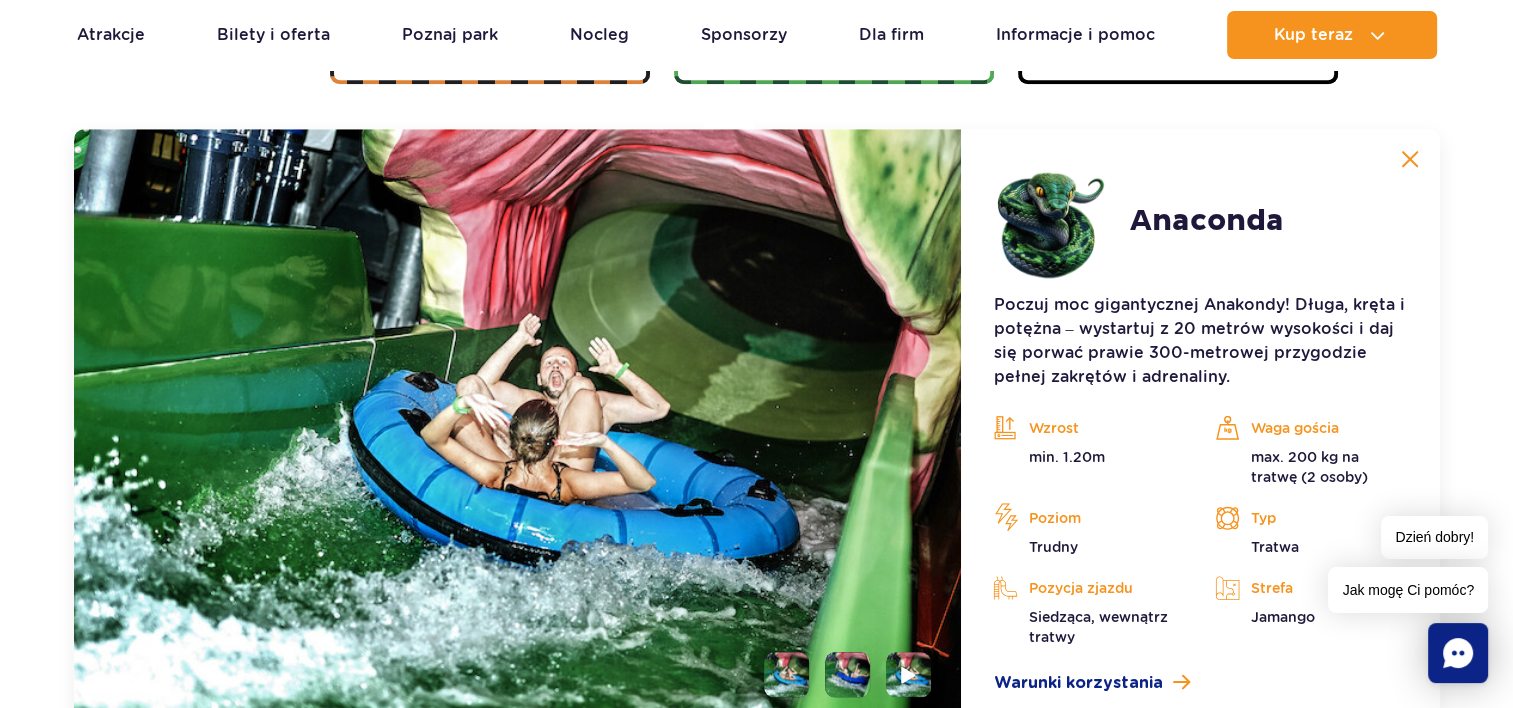 scroll, scrollTop: 1680, scrollLeft: 0, axis: vertical 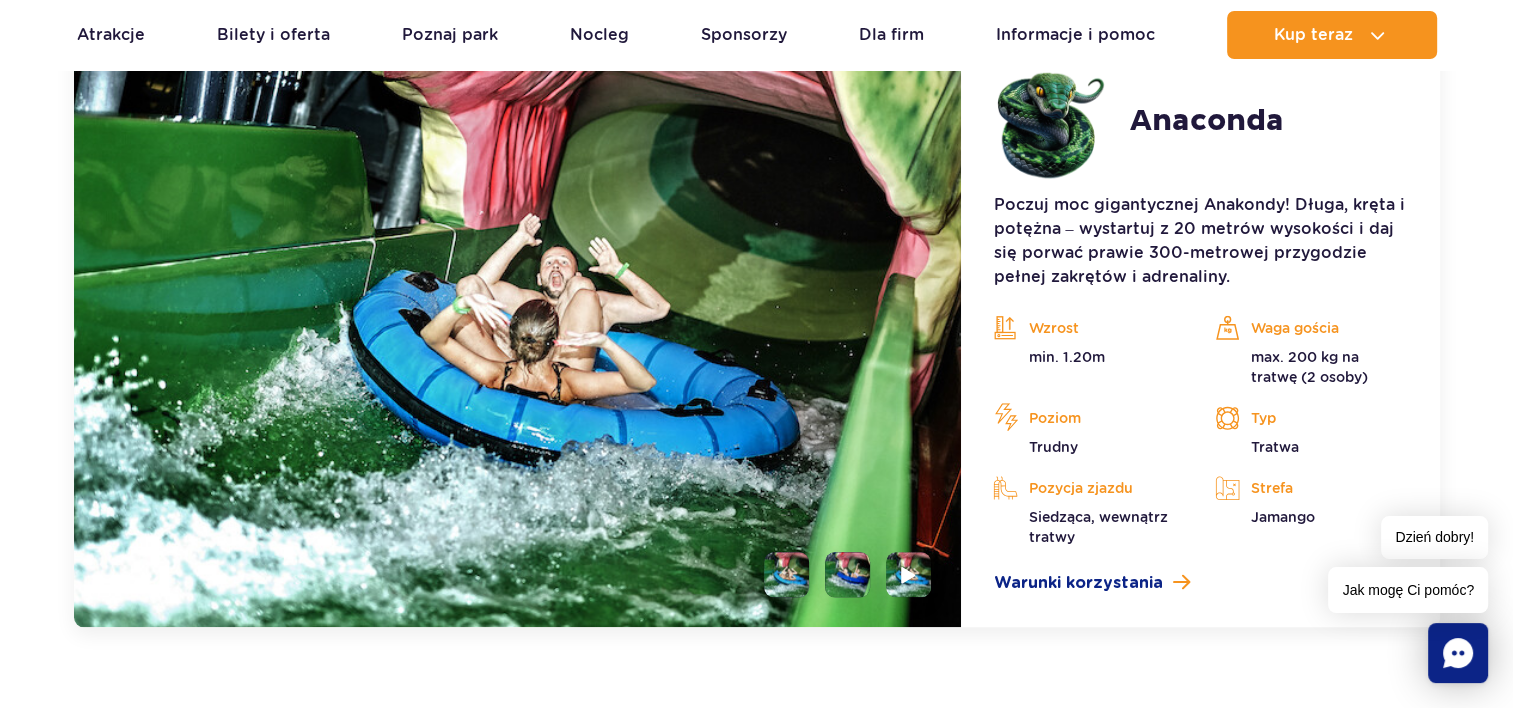 click at bounding box center [847, 574] 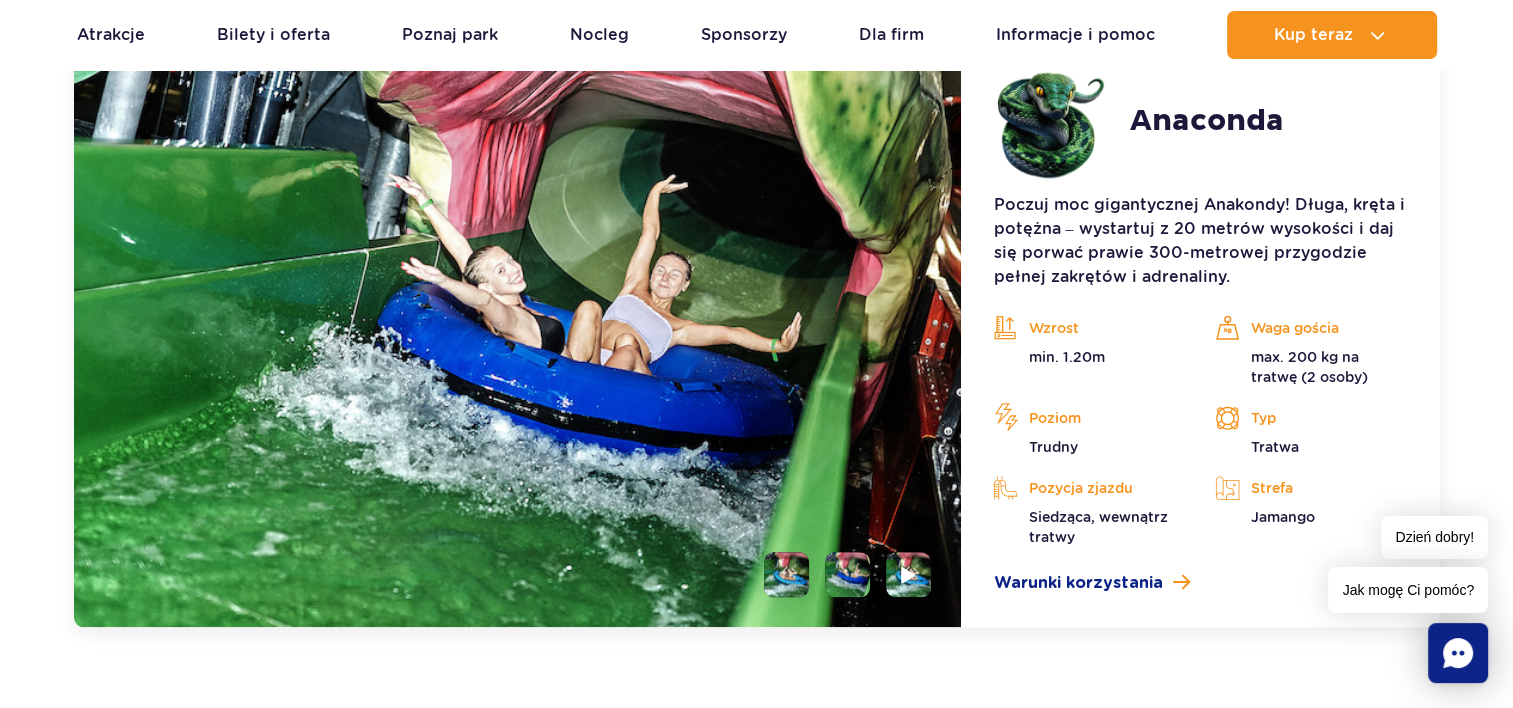 click at bounding box center [518, 328] 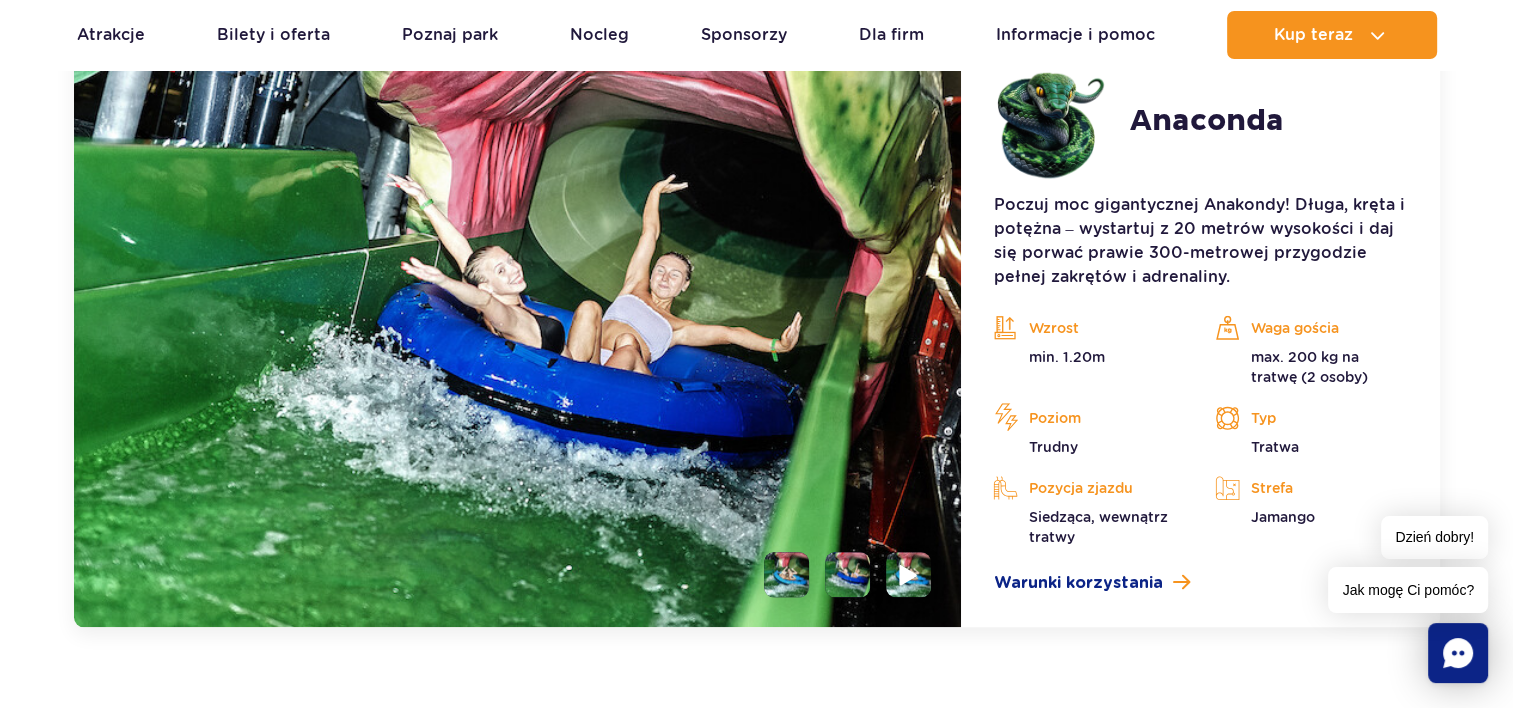 click at bounding box center (909, 574) 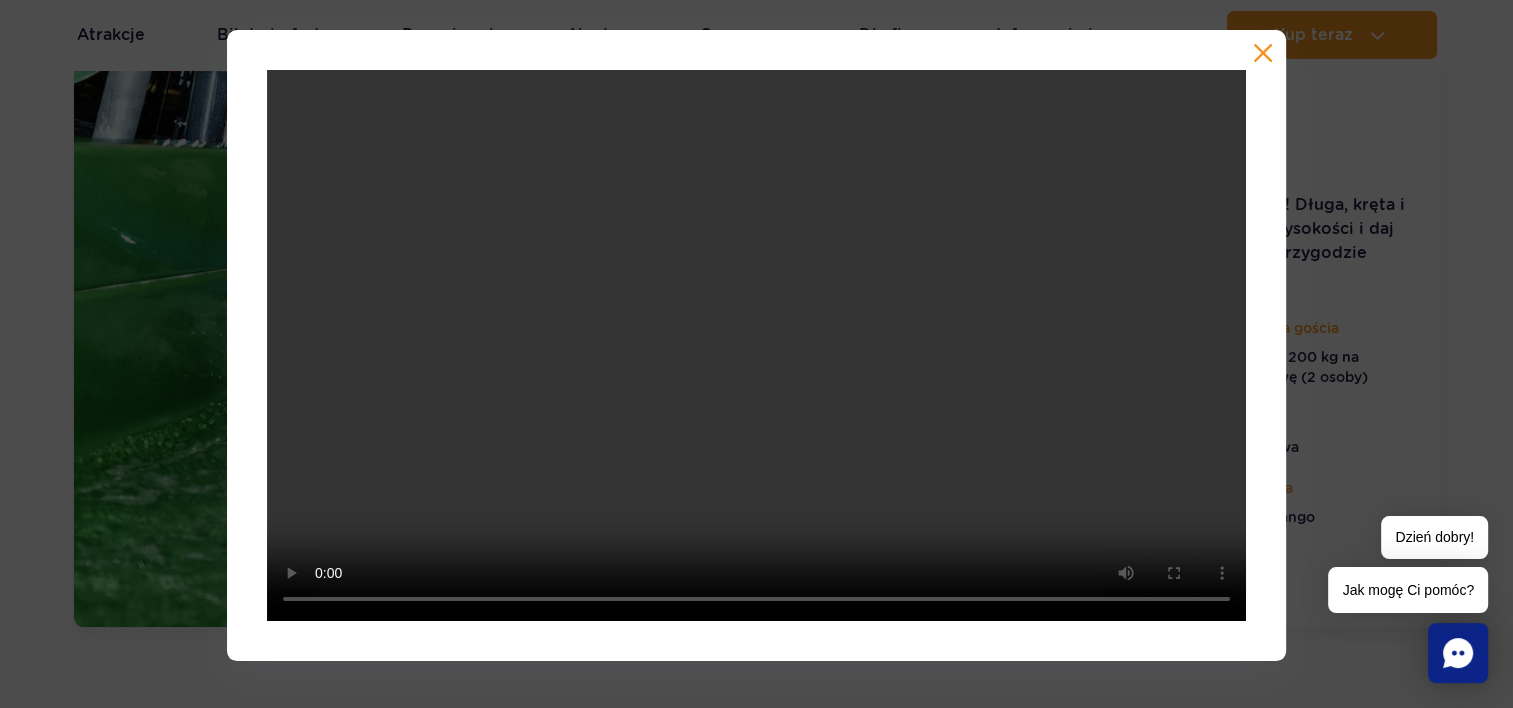 click at bounding box center (756, 345) 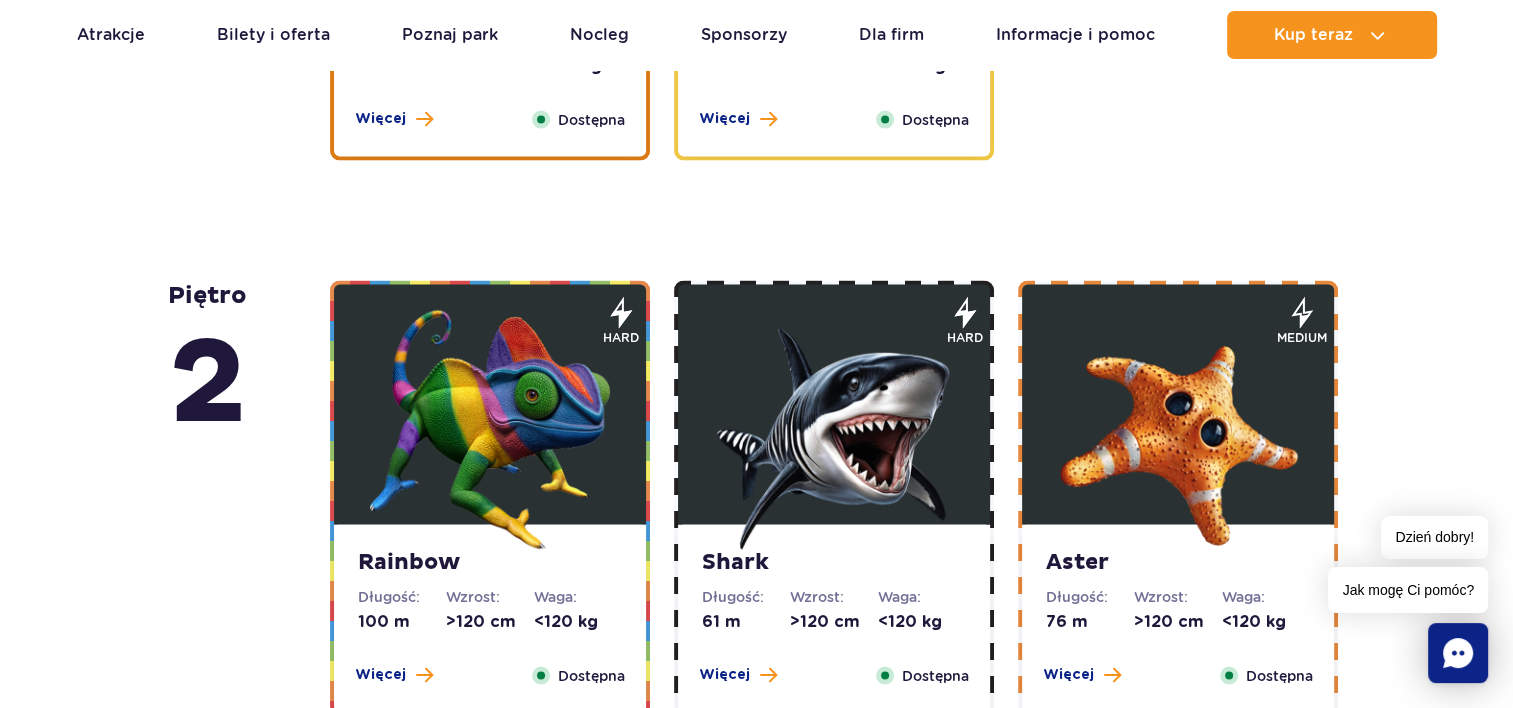scroll, scrollTop: 3929, scrollLeft: 0, axis: vertical 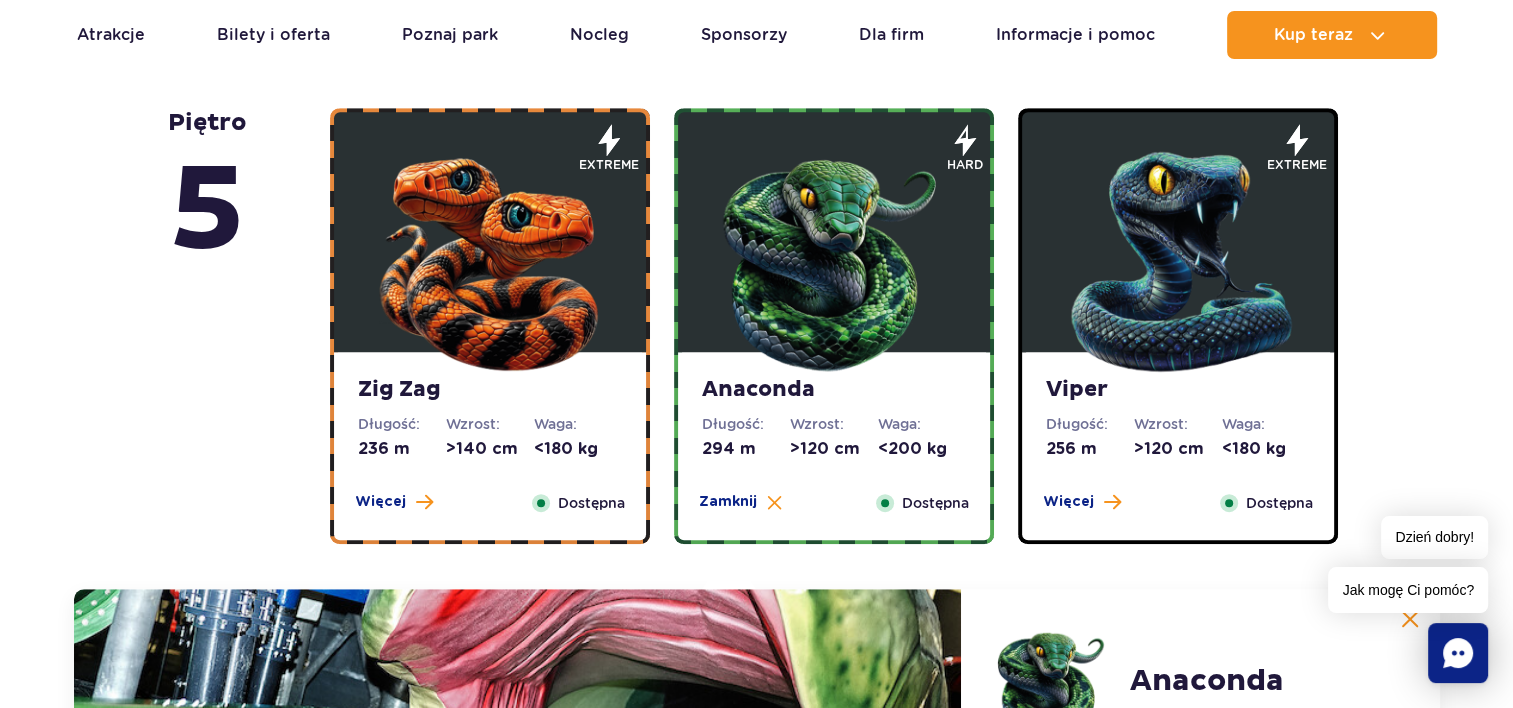 click at bounding box center (1178, 257) 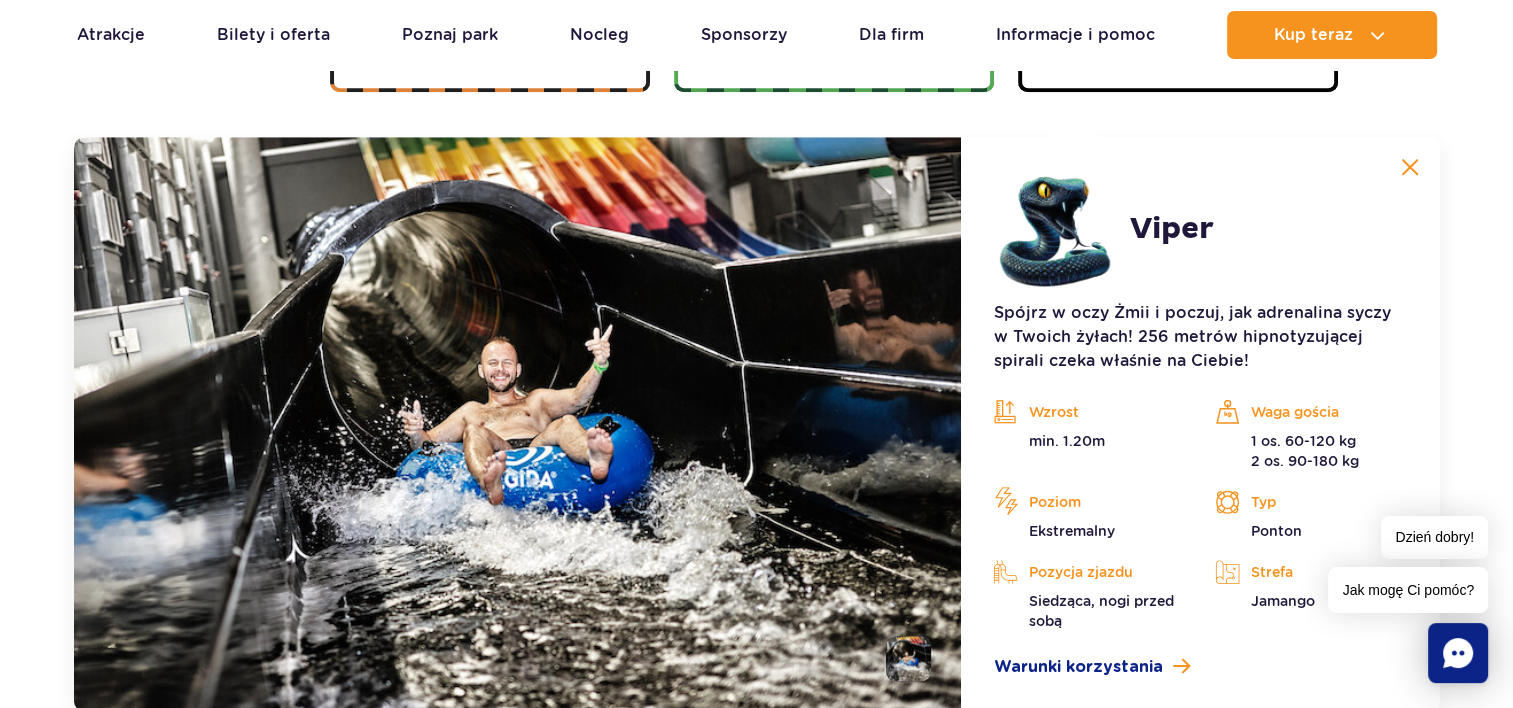 scroll, scrollTop: 1680, scrollLeft: 0, axis: vertical 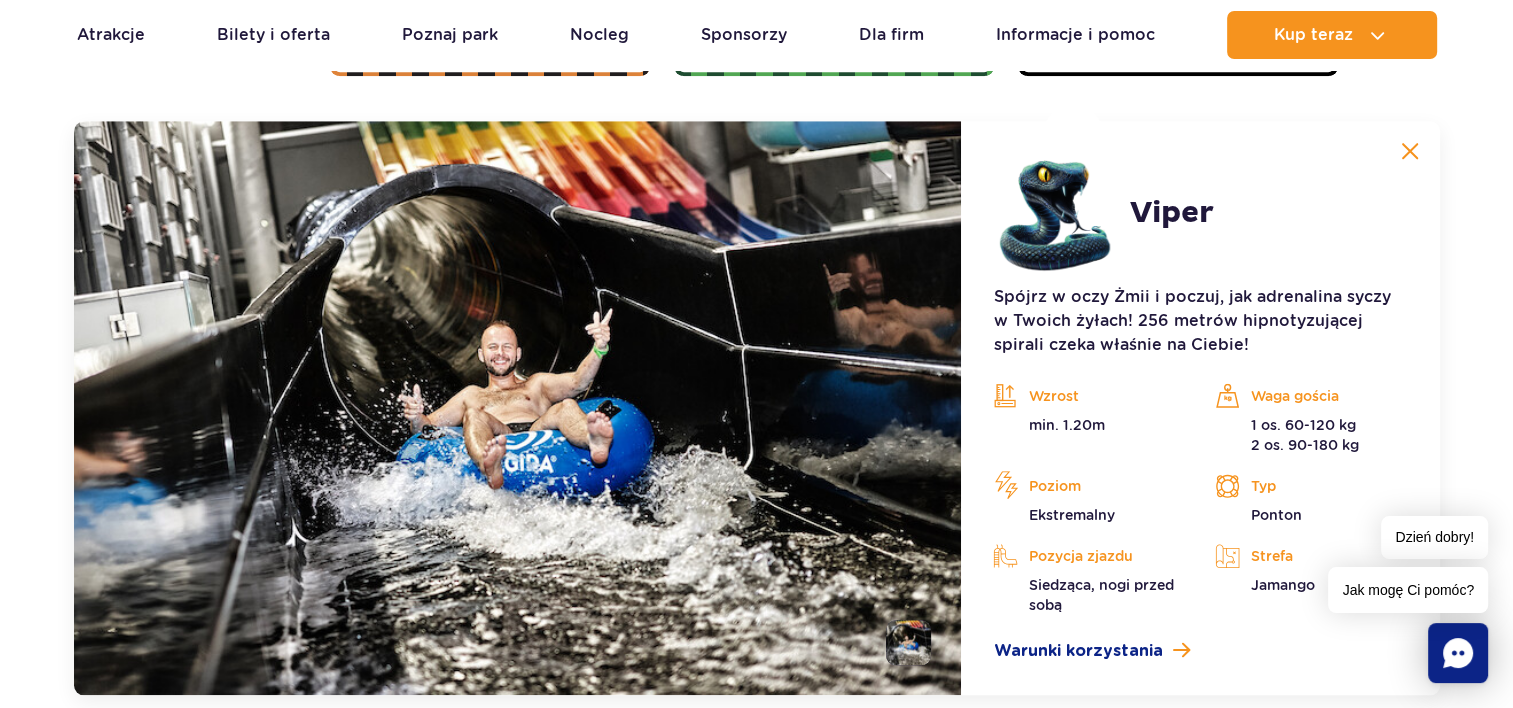 click at bounding box center (908, 642) 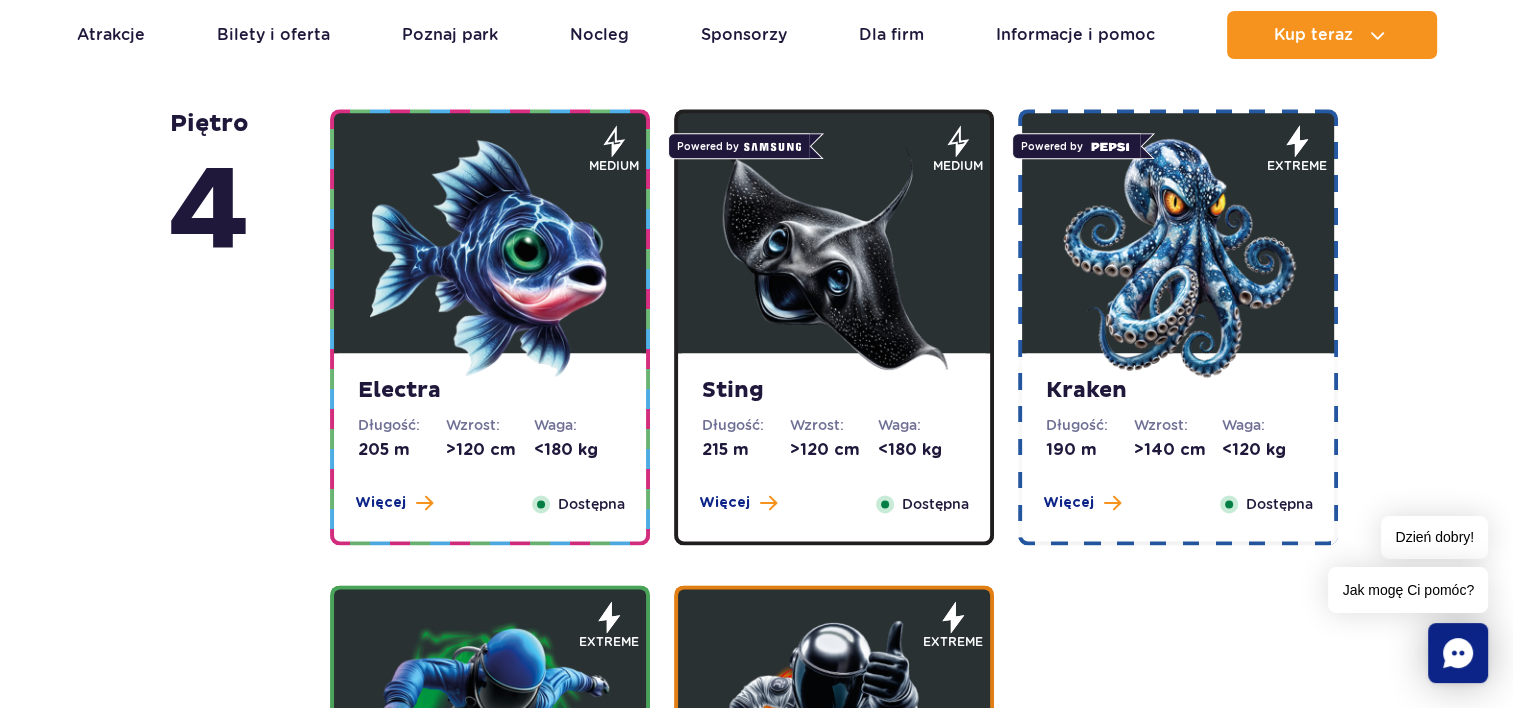 scroll, scrollTop: 2397, scrollLeft: 0, axis: vertical 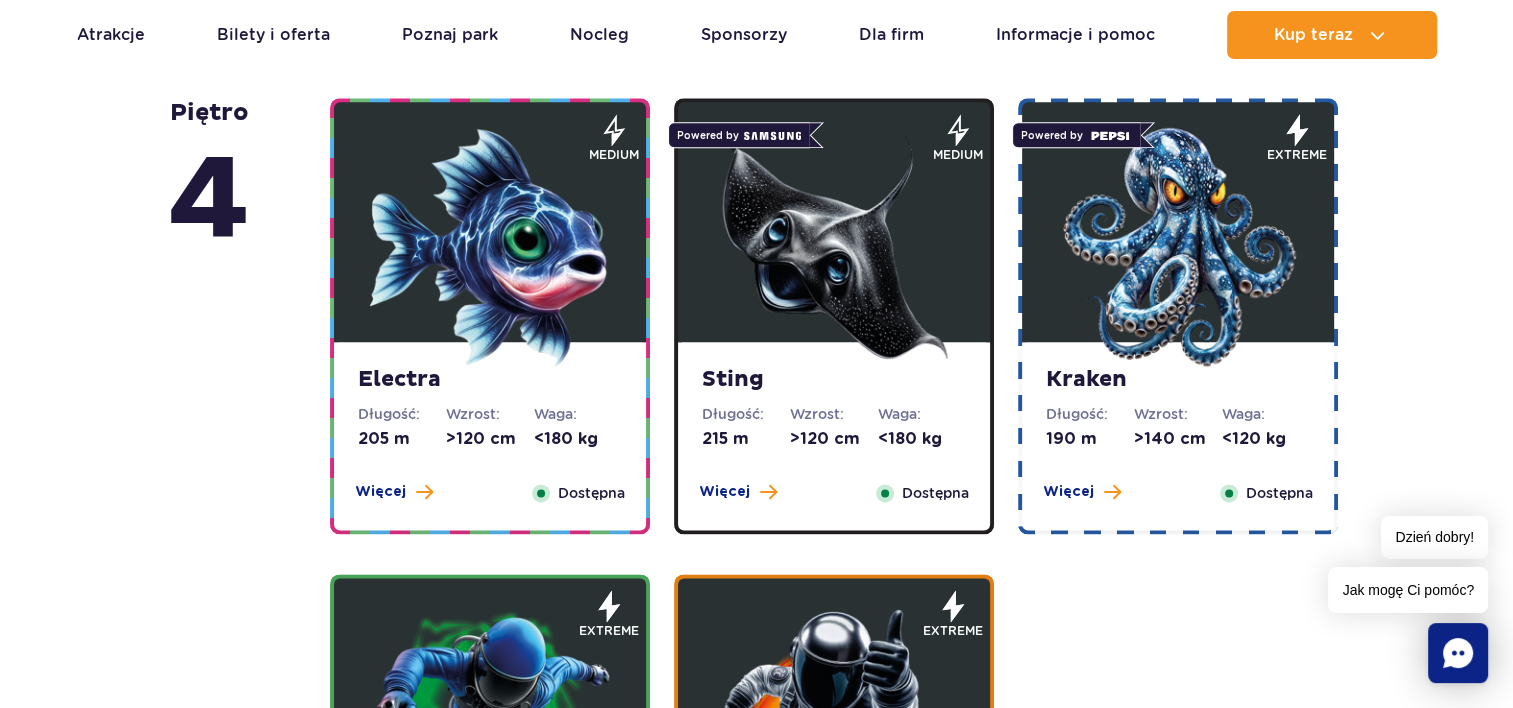 click at bounding box center (490, 247) 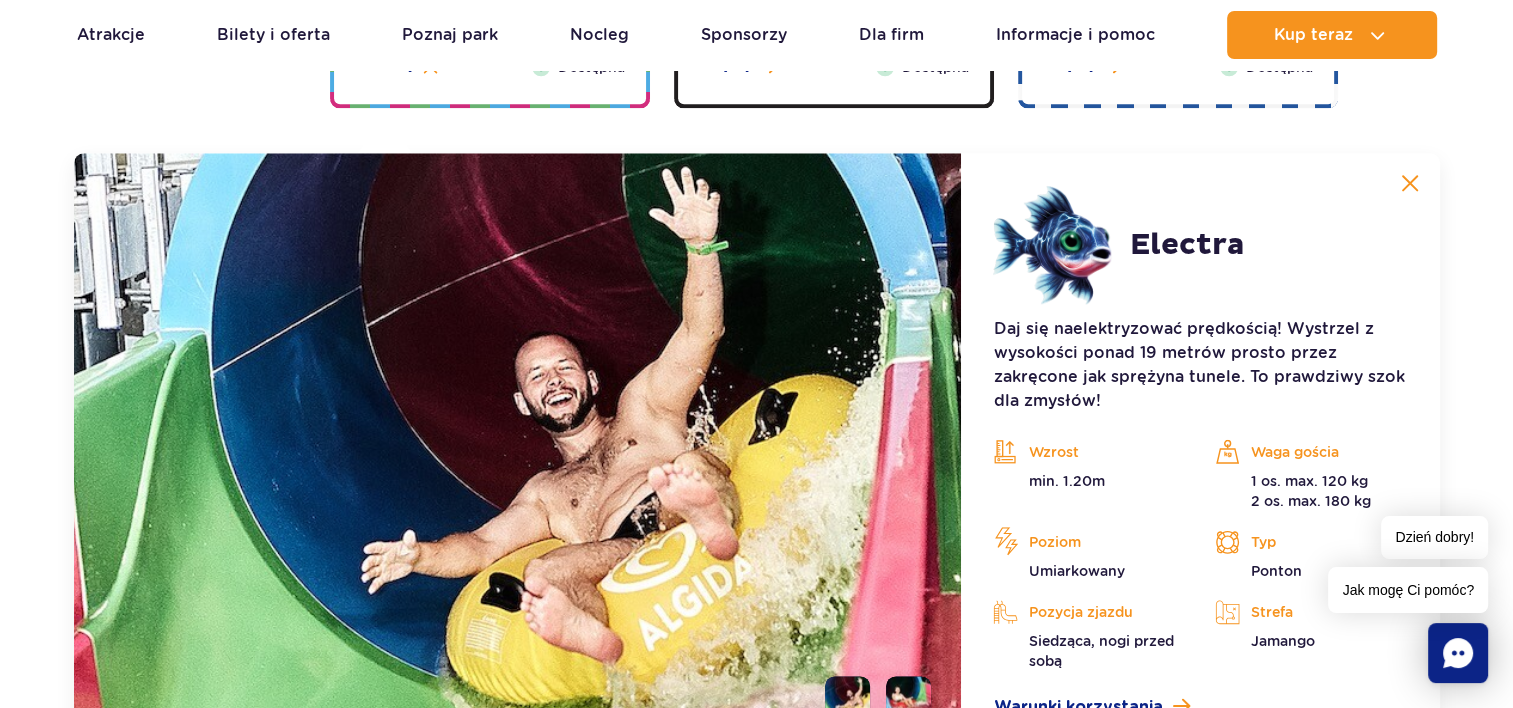 scroll, scrollTop: 2236, scrollLeft: 0, axis: vertical 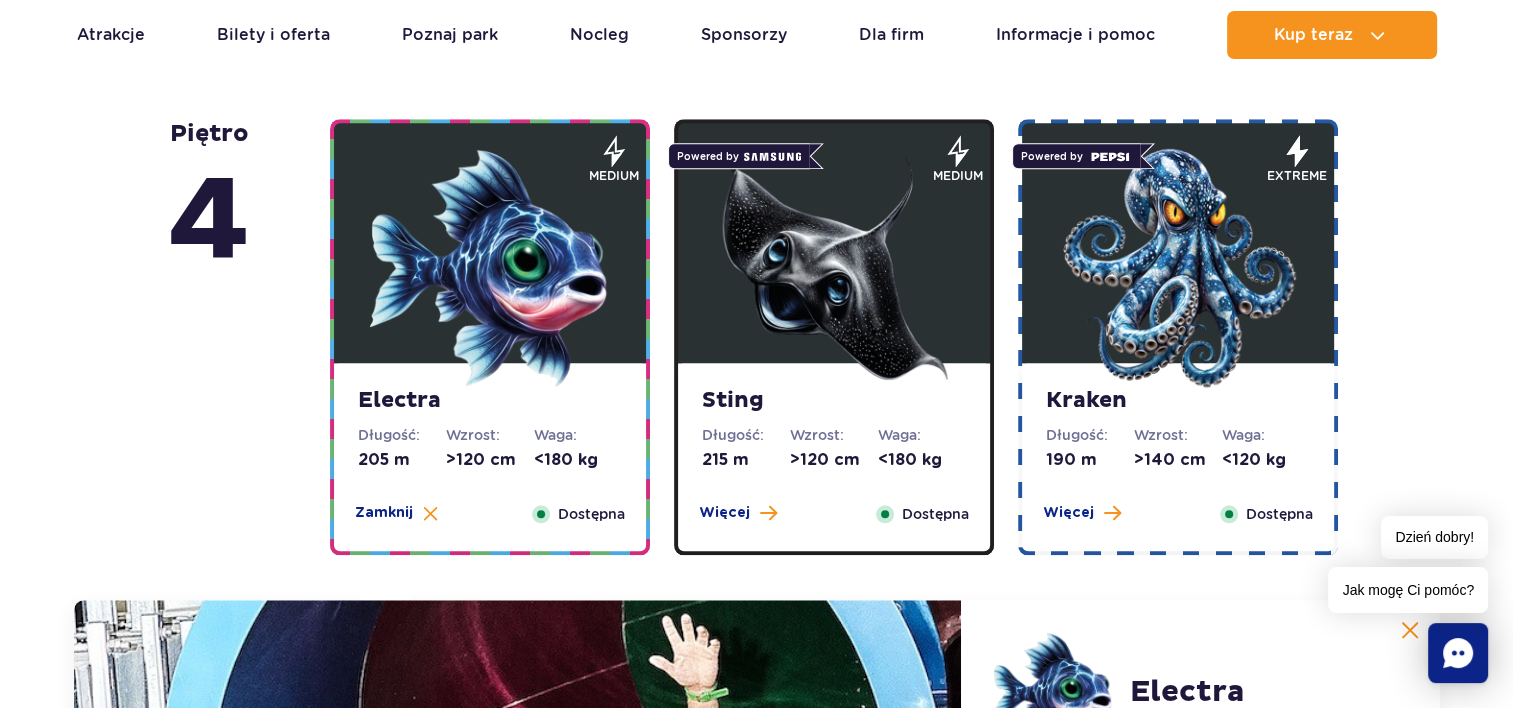 click at bounding box center [834, 268] 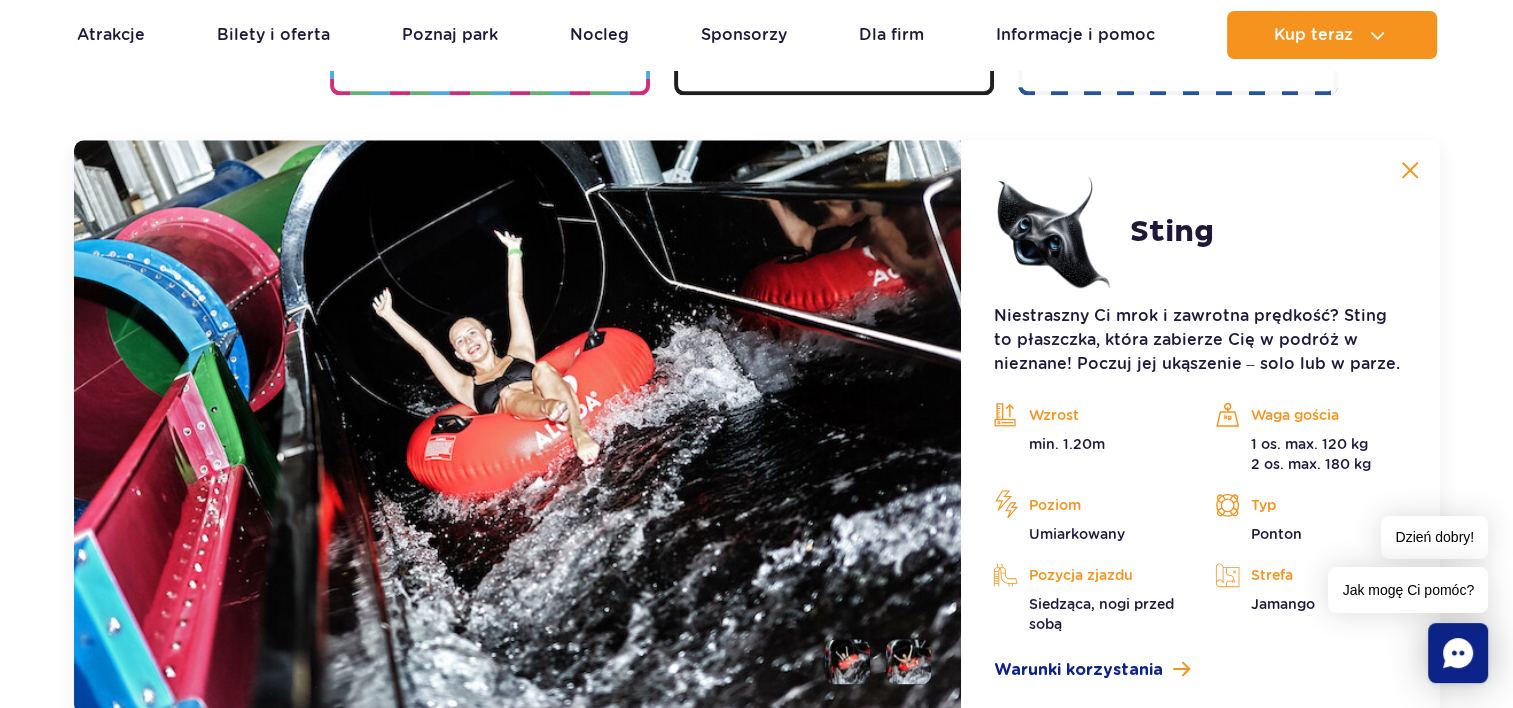 scroll, scrollTop: 2236, scrollLeft: 0, axis: vertical 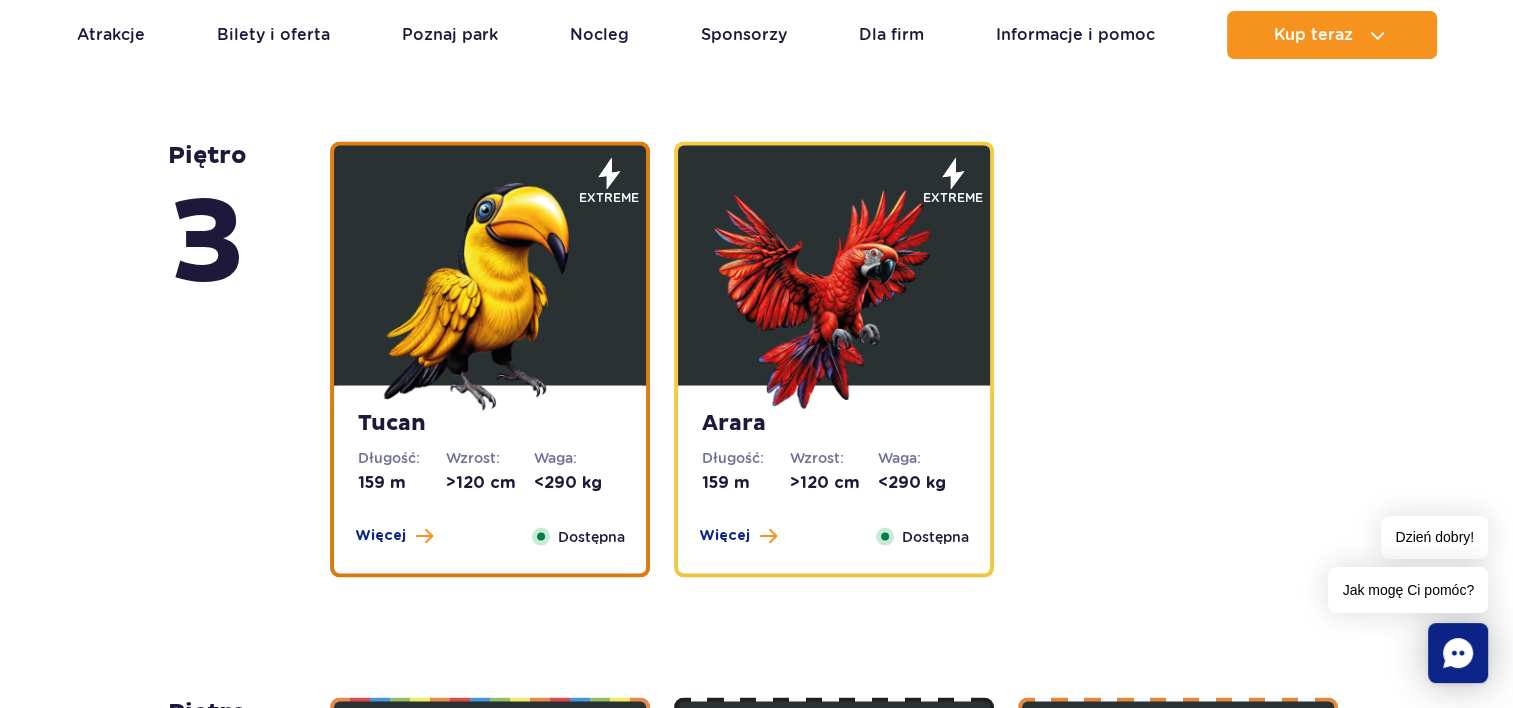 click at bounding box center [490, 290] 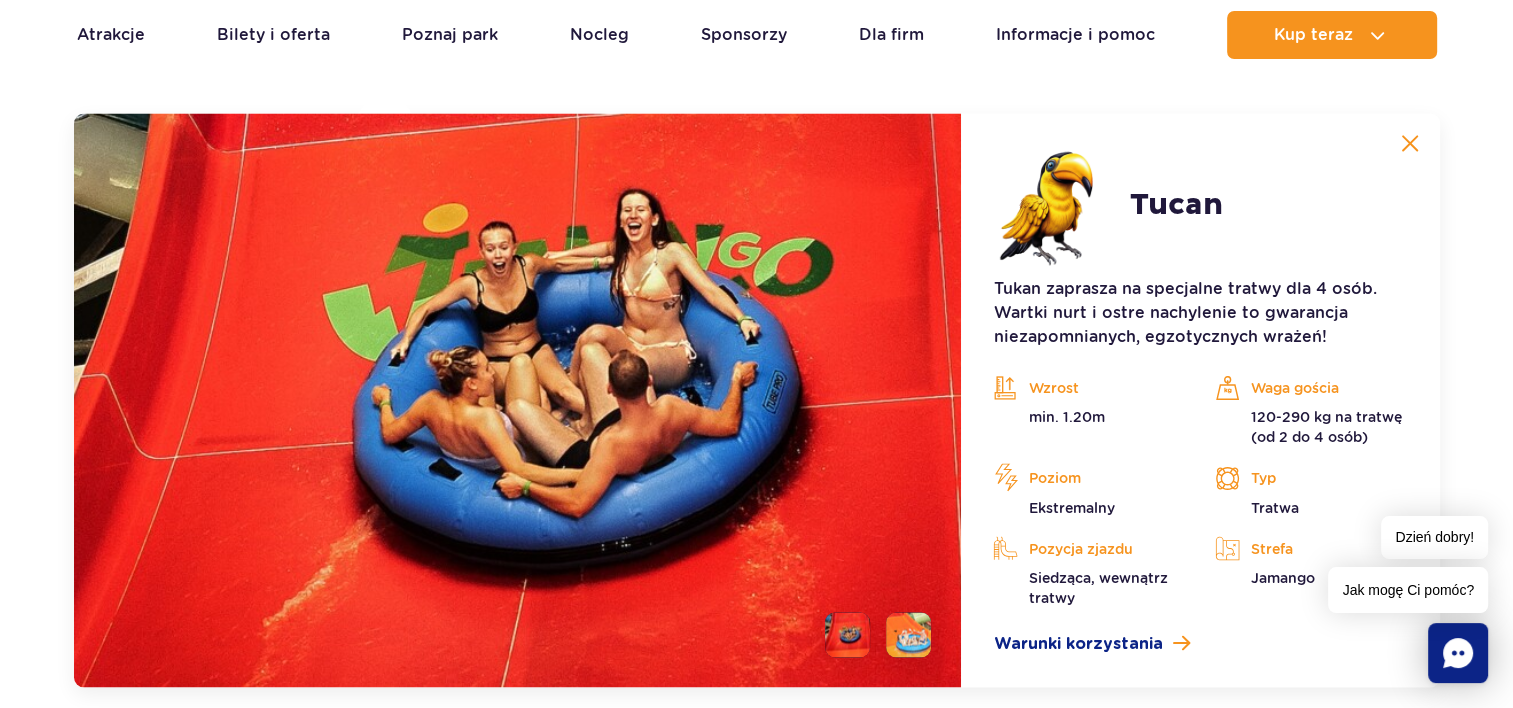 scroll, scrollTop: 3268, scrollLeft: 0, axis: vertical 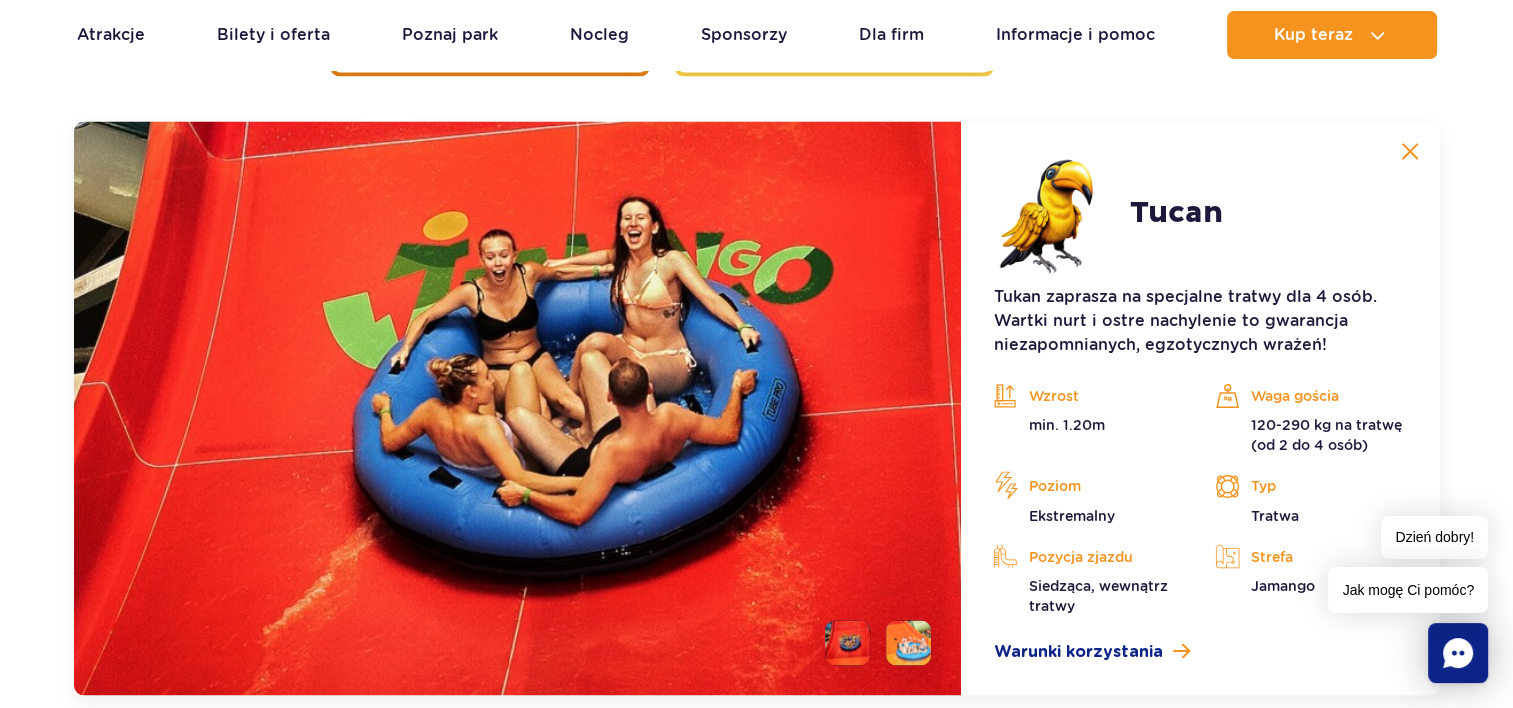 click at bounding box center (908, 642) 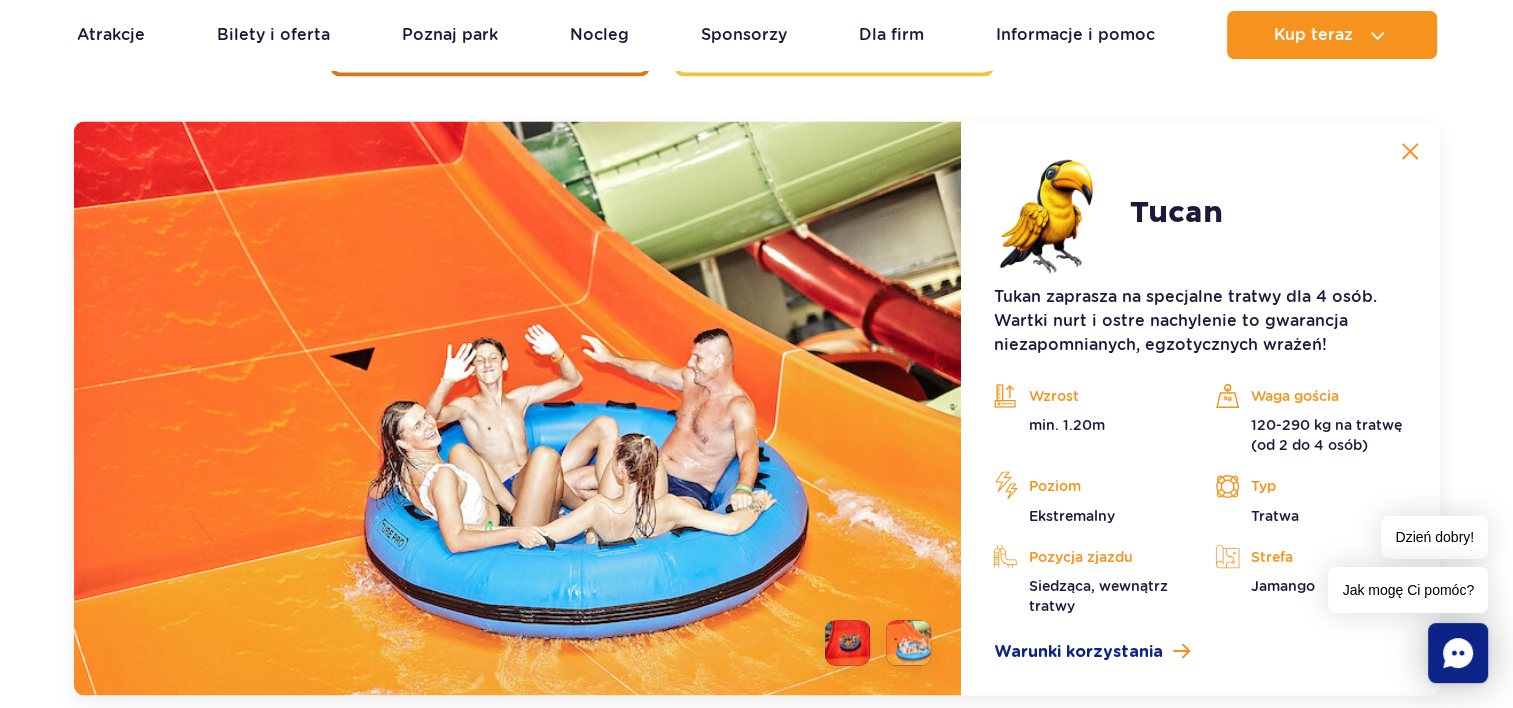 click at bounding box center (847, 642) 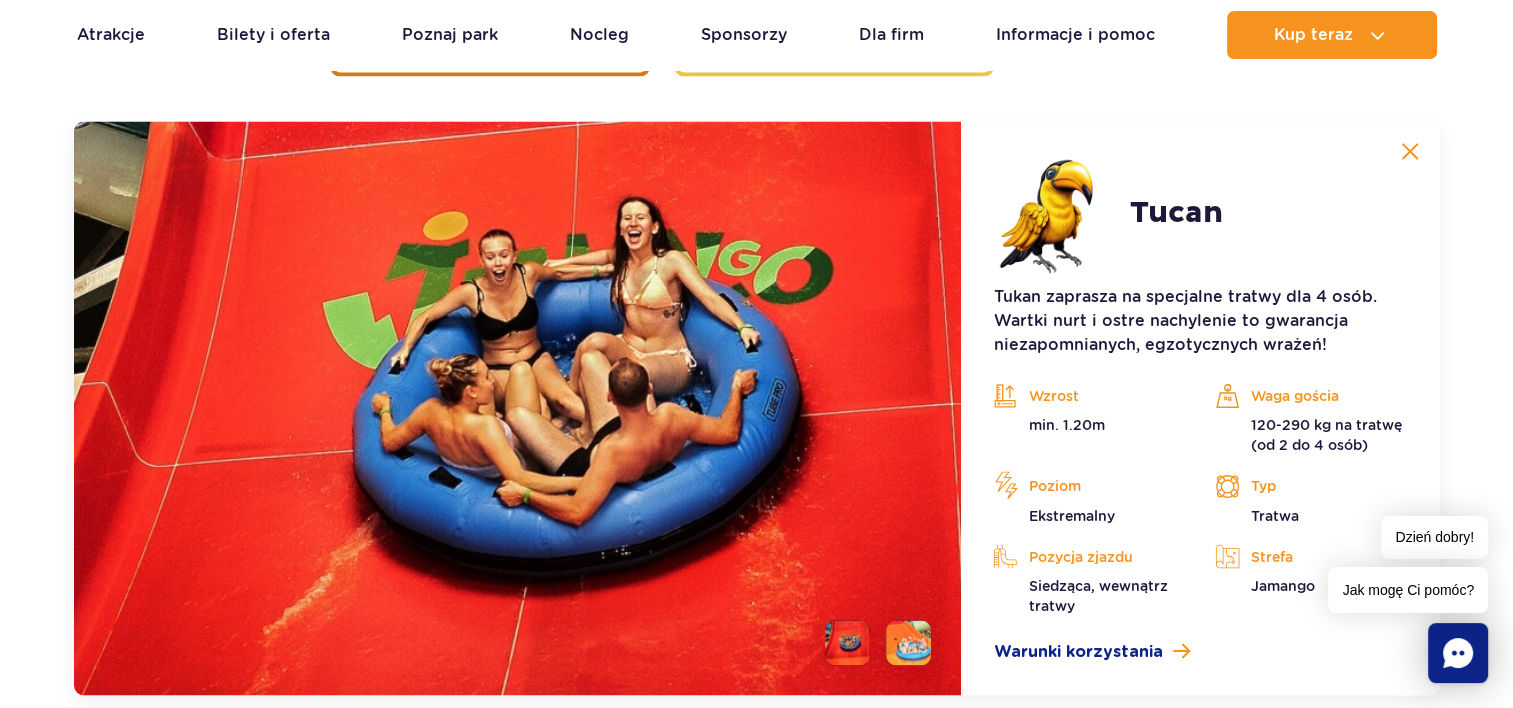 click at bounding box center (908, 642) 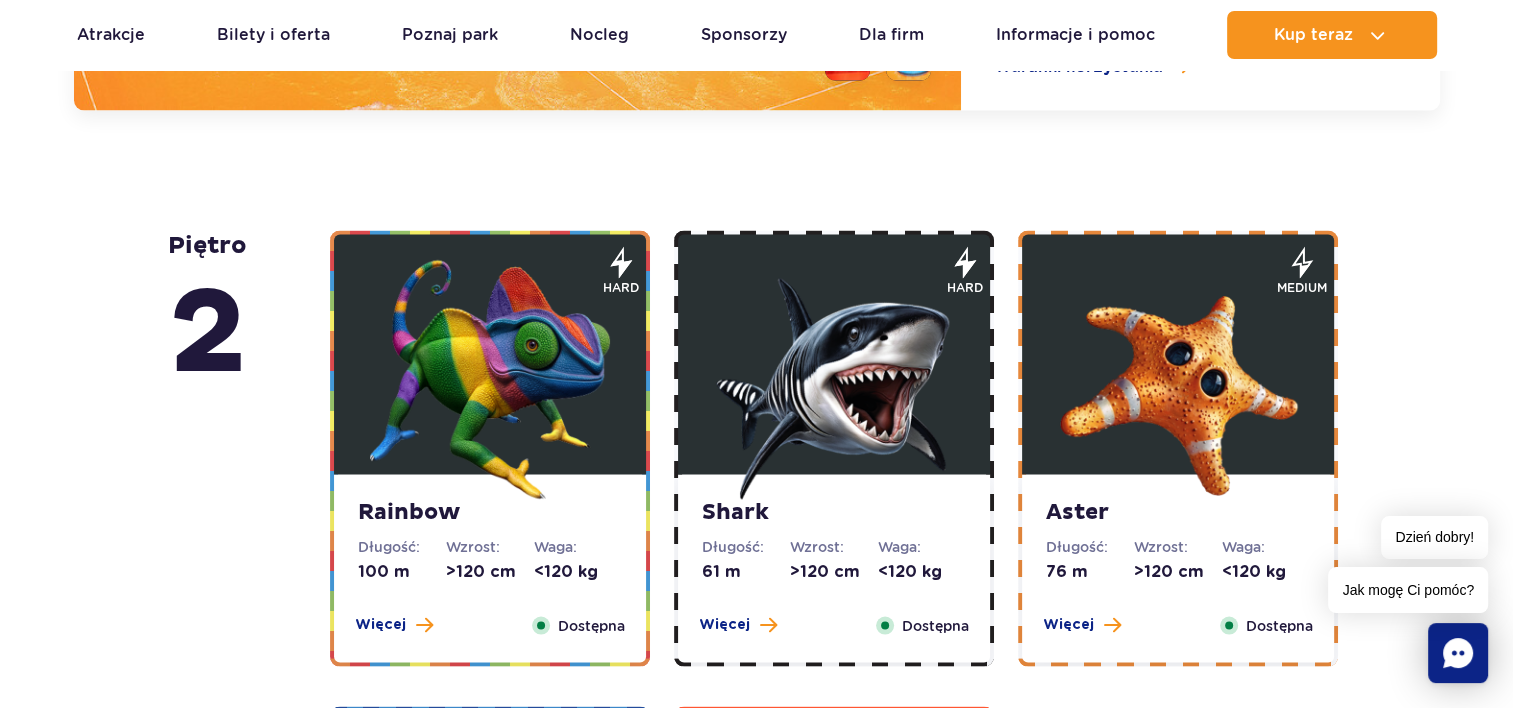 scroll, scrollTop: 3886, scrollLeft: 0, axis: vertical 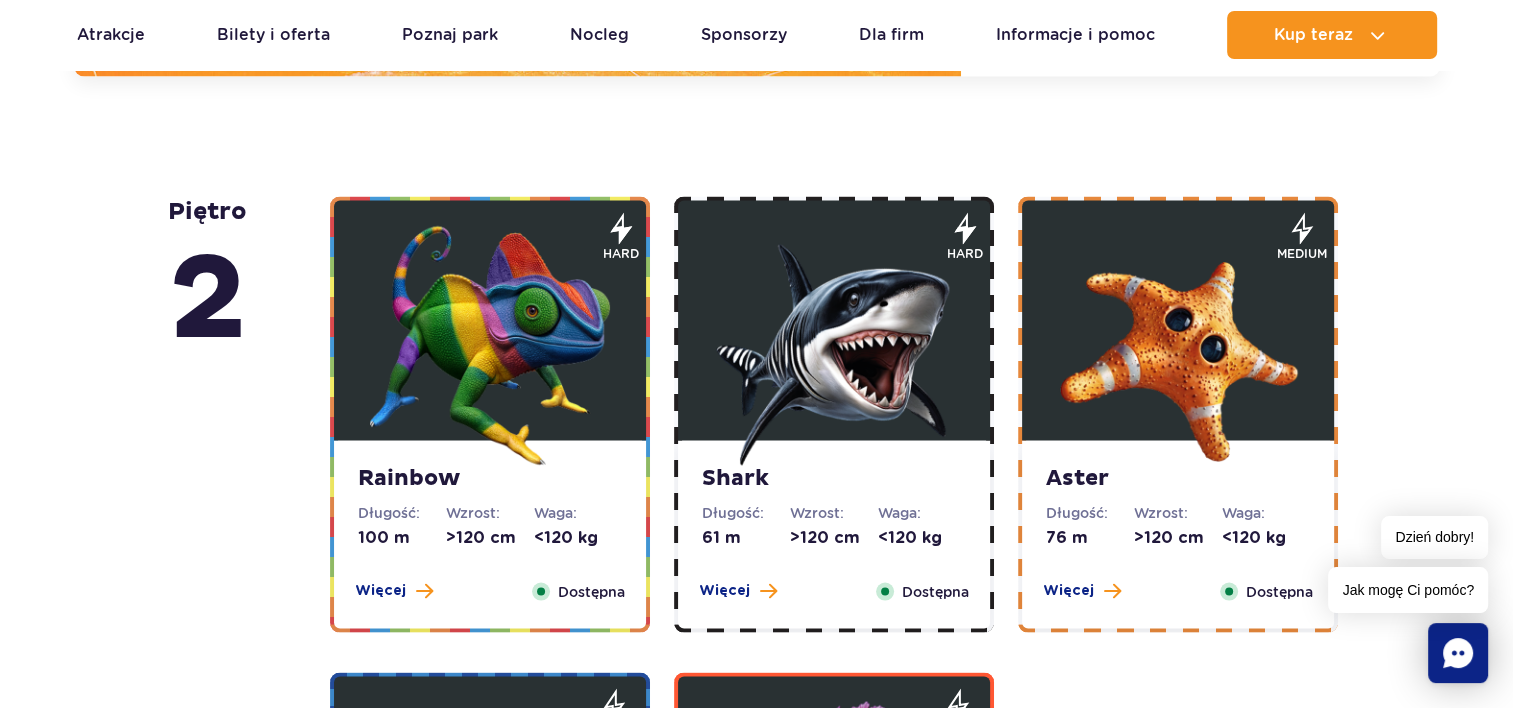 click on "Shark" at bounding box center (834, 479) 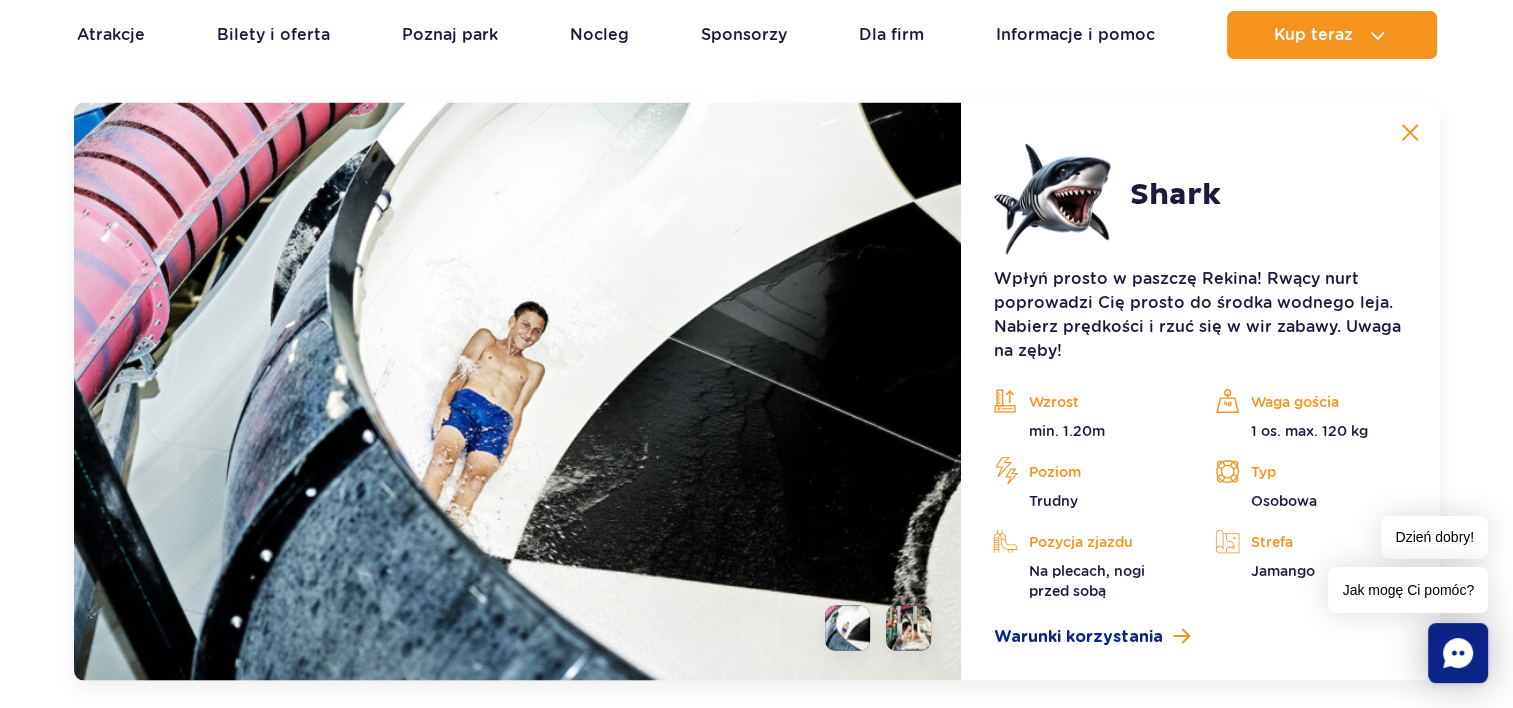 scroll, scrollTop: 3824, scrollLeft: 0, axis: vertical 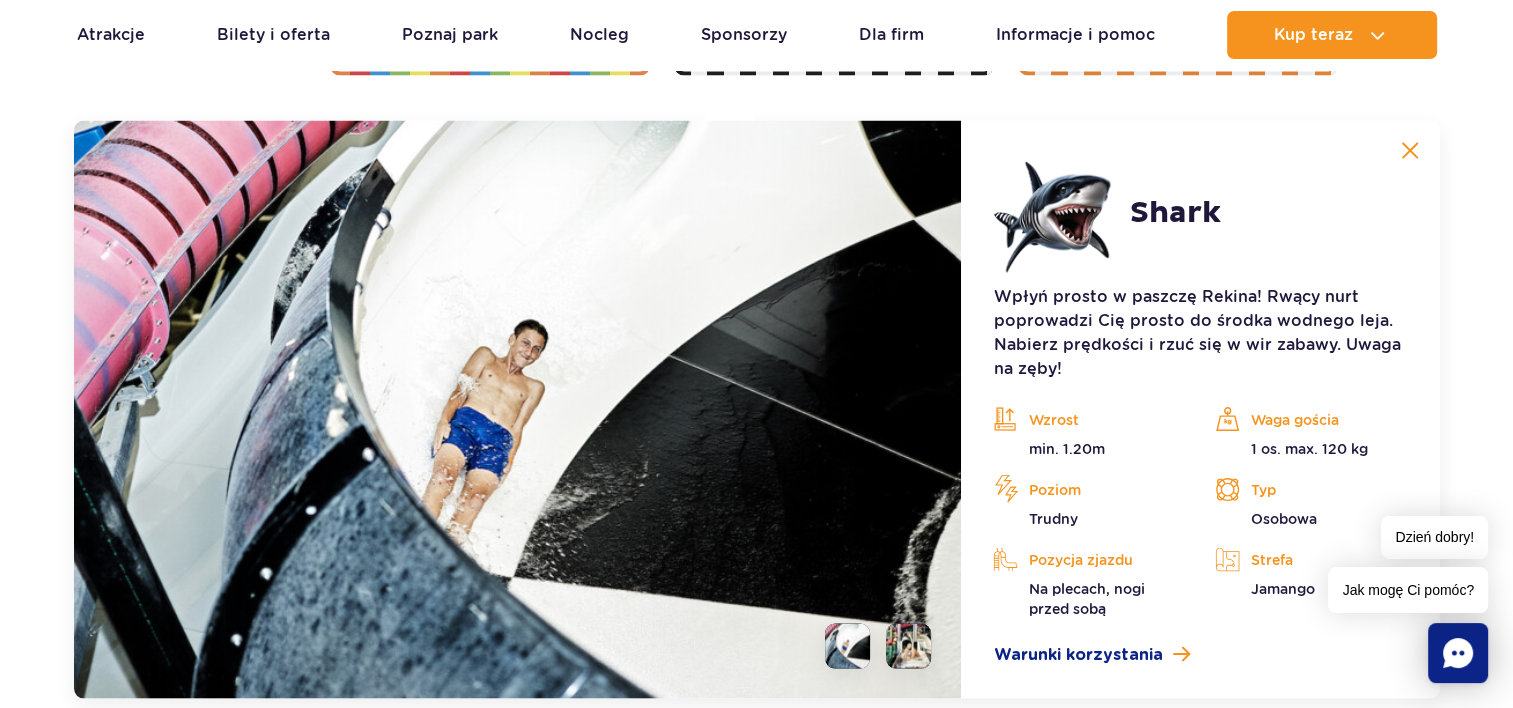 click at bounding box center [908, 646] 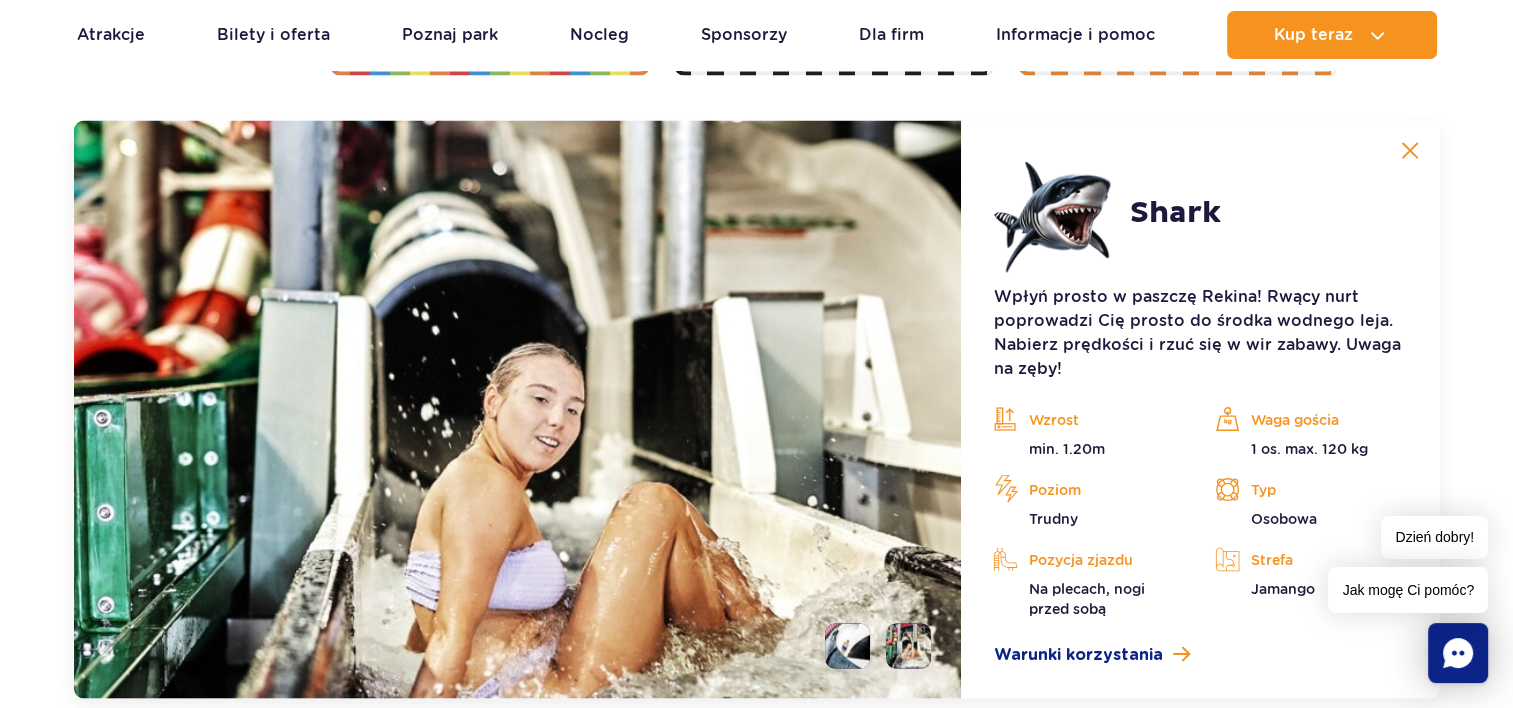 click at bounding box center (847, 646) 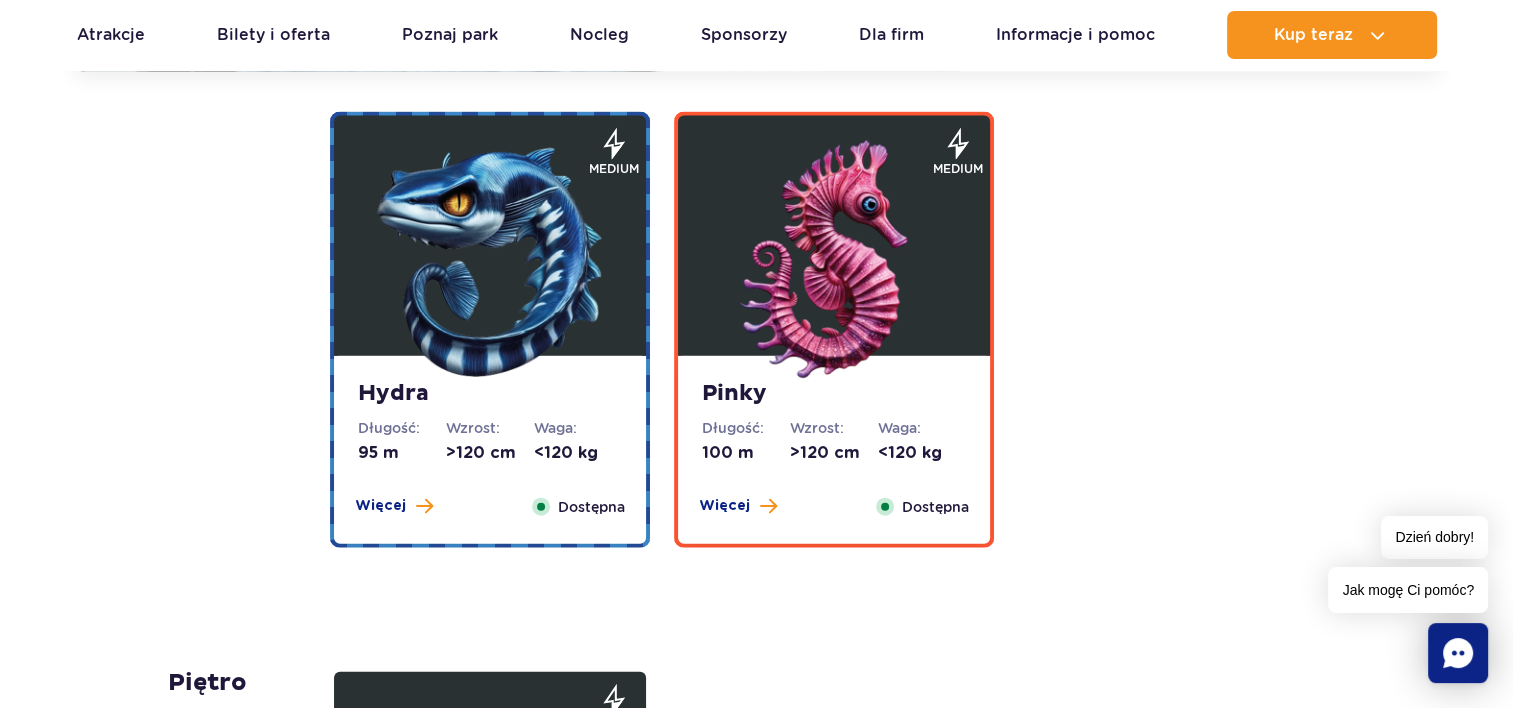 scroll, scrollTop: 4496, scrollLeft: 0, axis: vertical 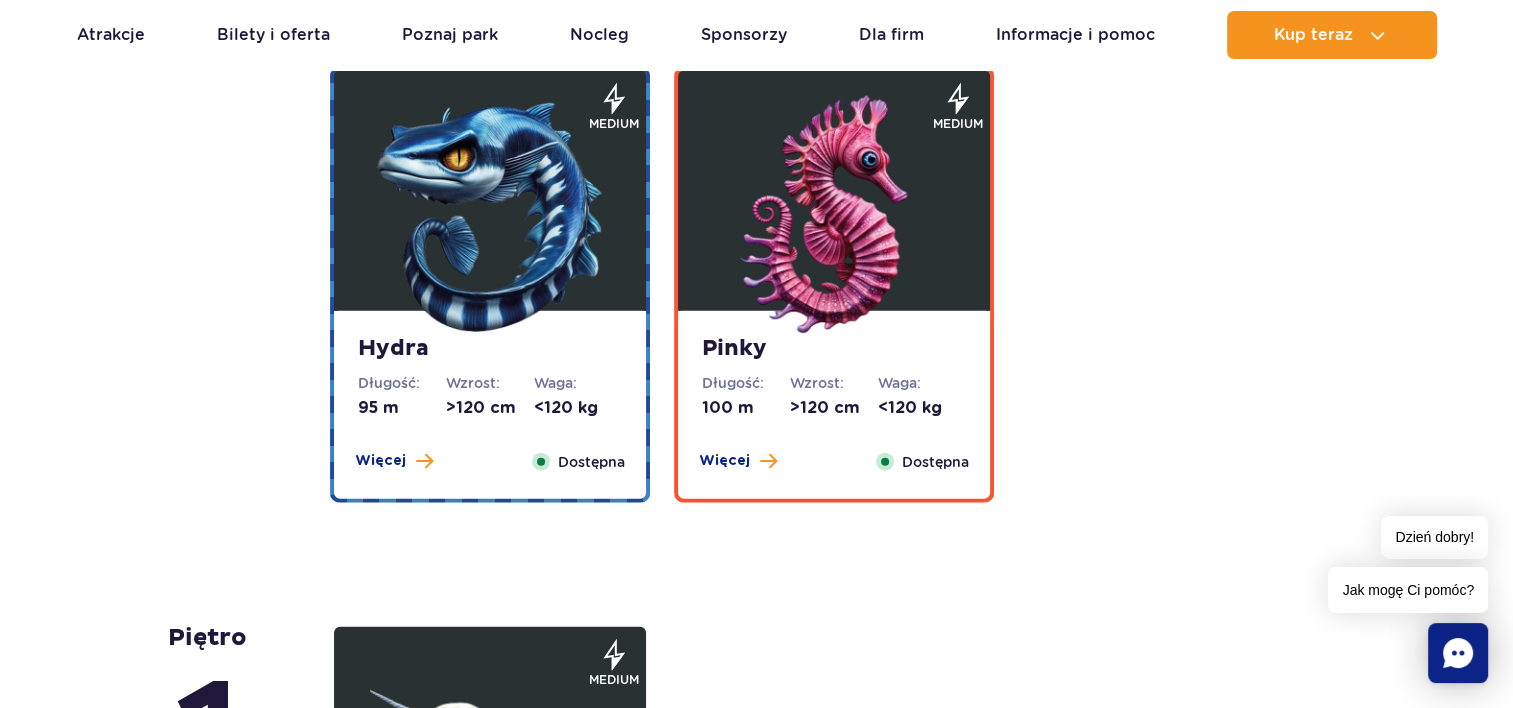 click at bounding box center (490, 216) 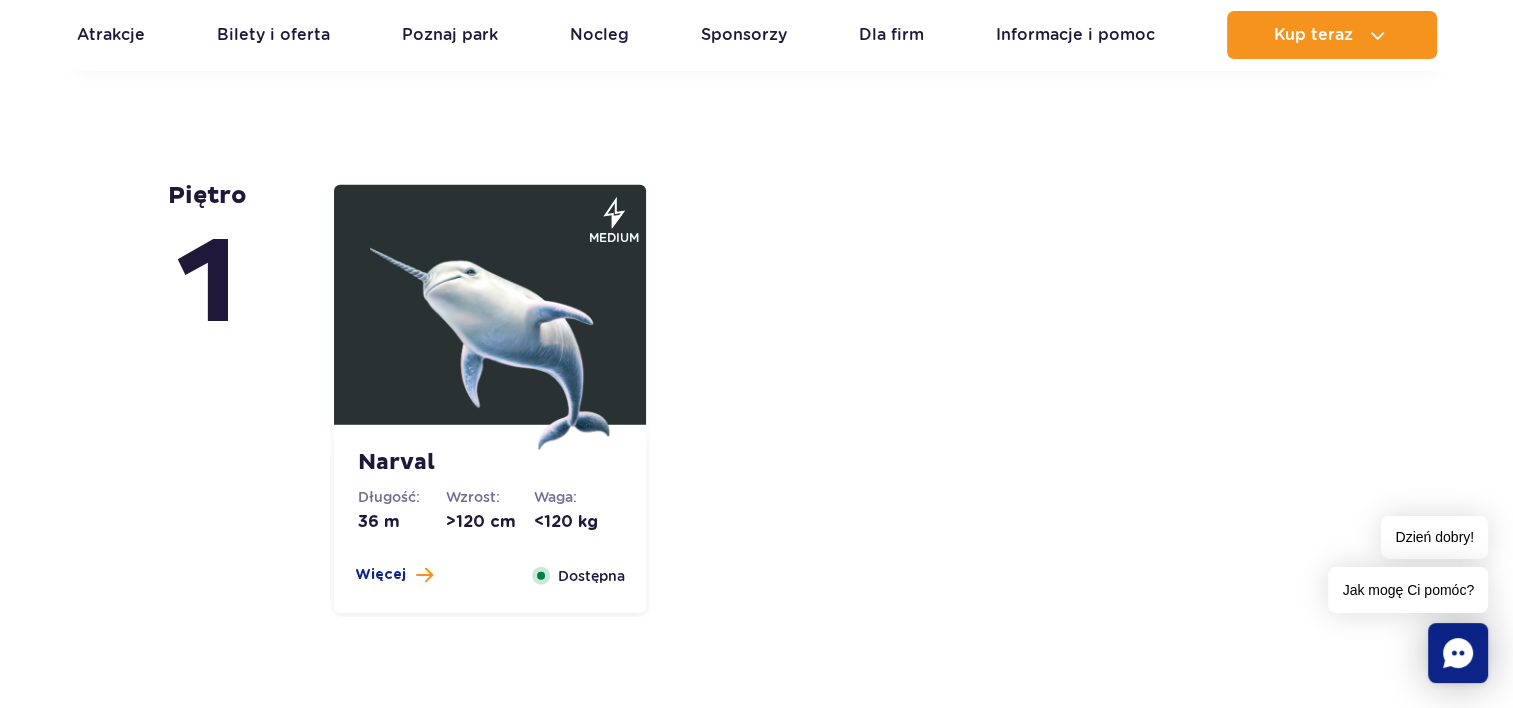 scroll, scrollTop: 4923, scrollLeft: 0, axis: vertical 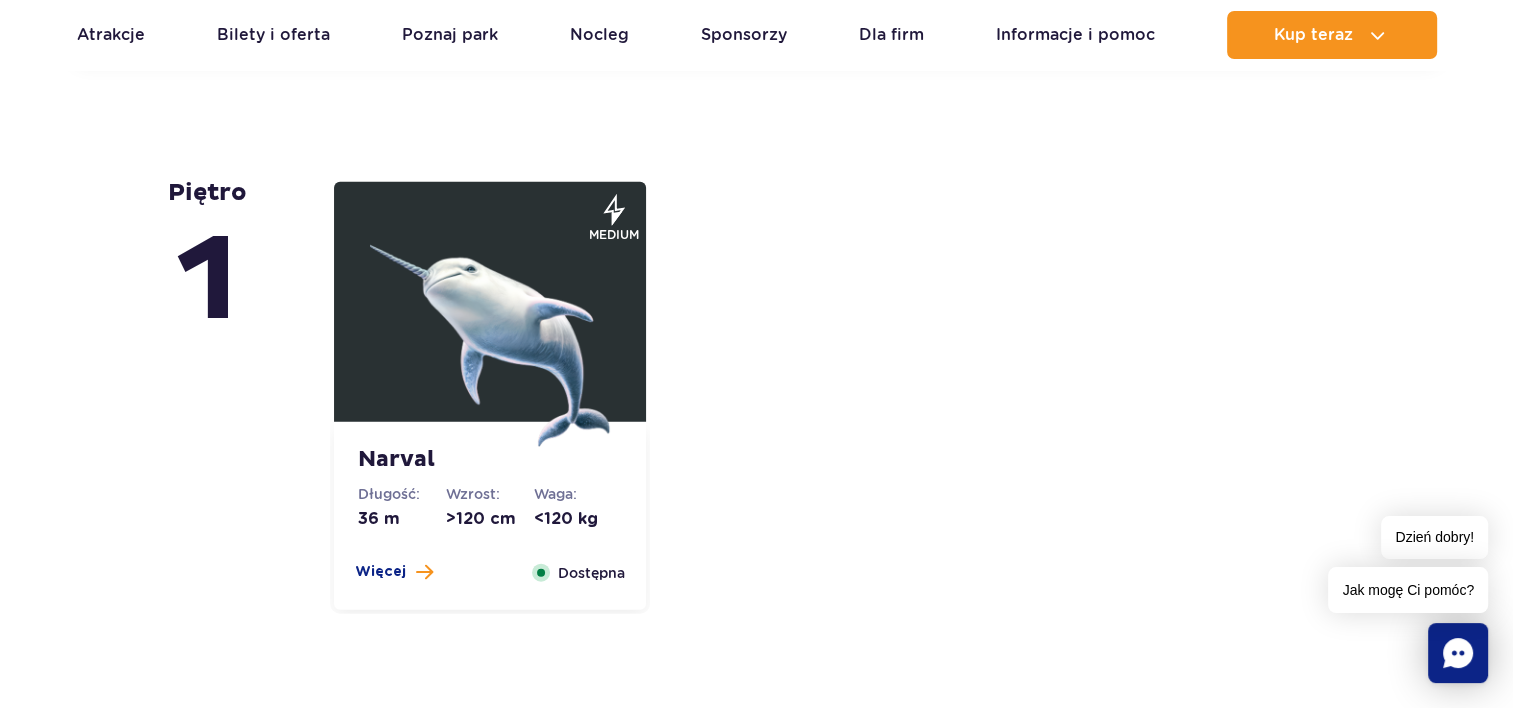 click on "Narval" at bounding box center [490, 460] 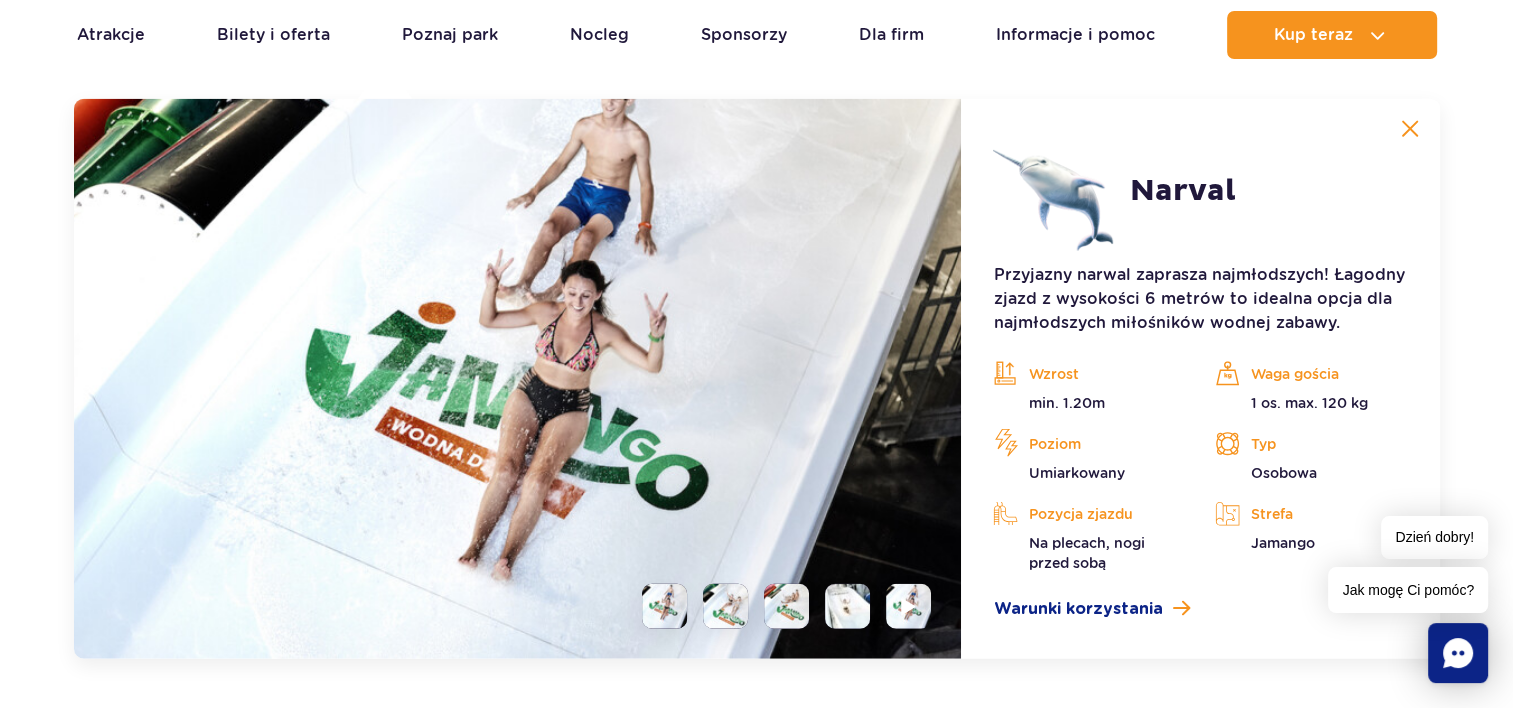 scroll, scrollTop: 4856, scrollLeft: 0, axis: vertical 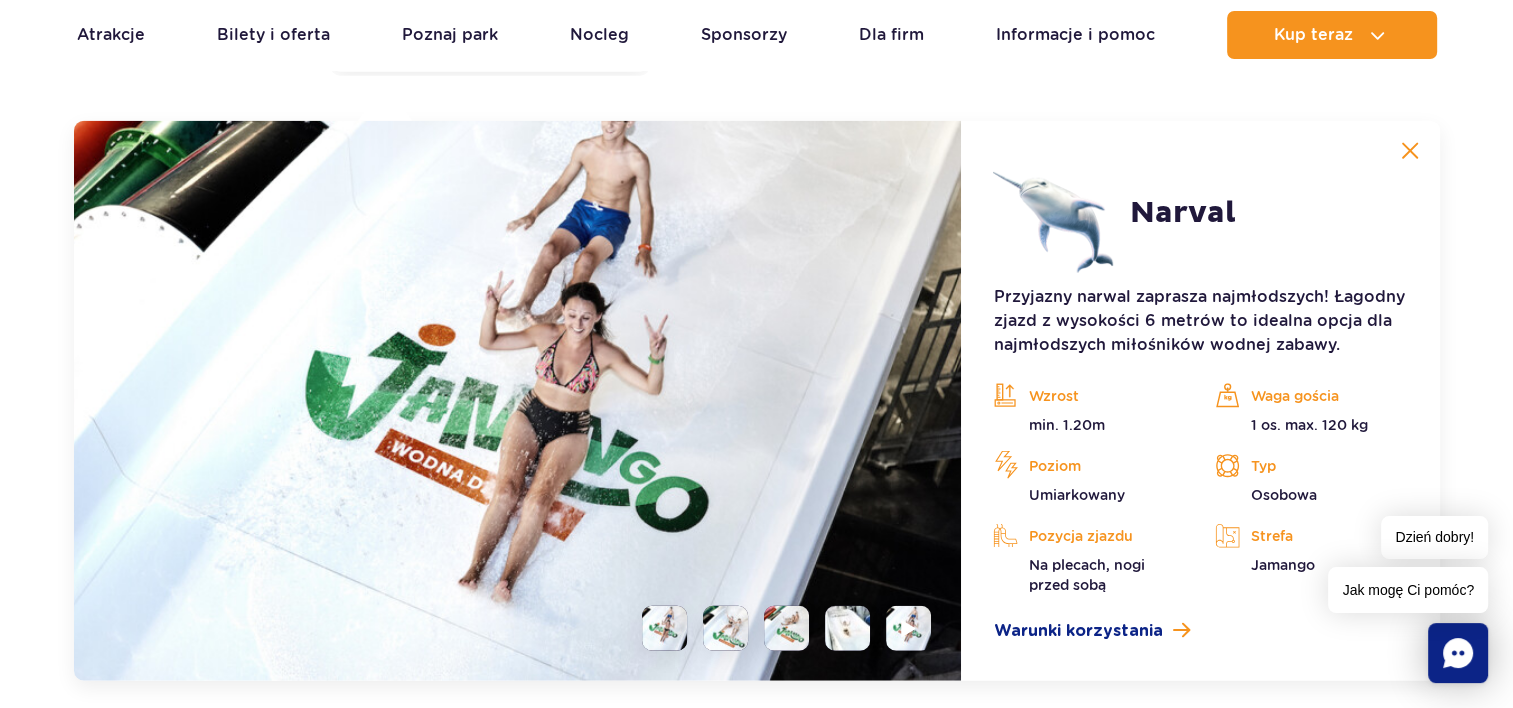 click at bounding box center (778, 628) 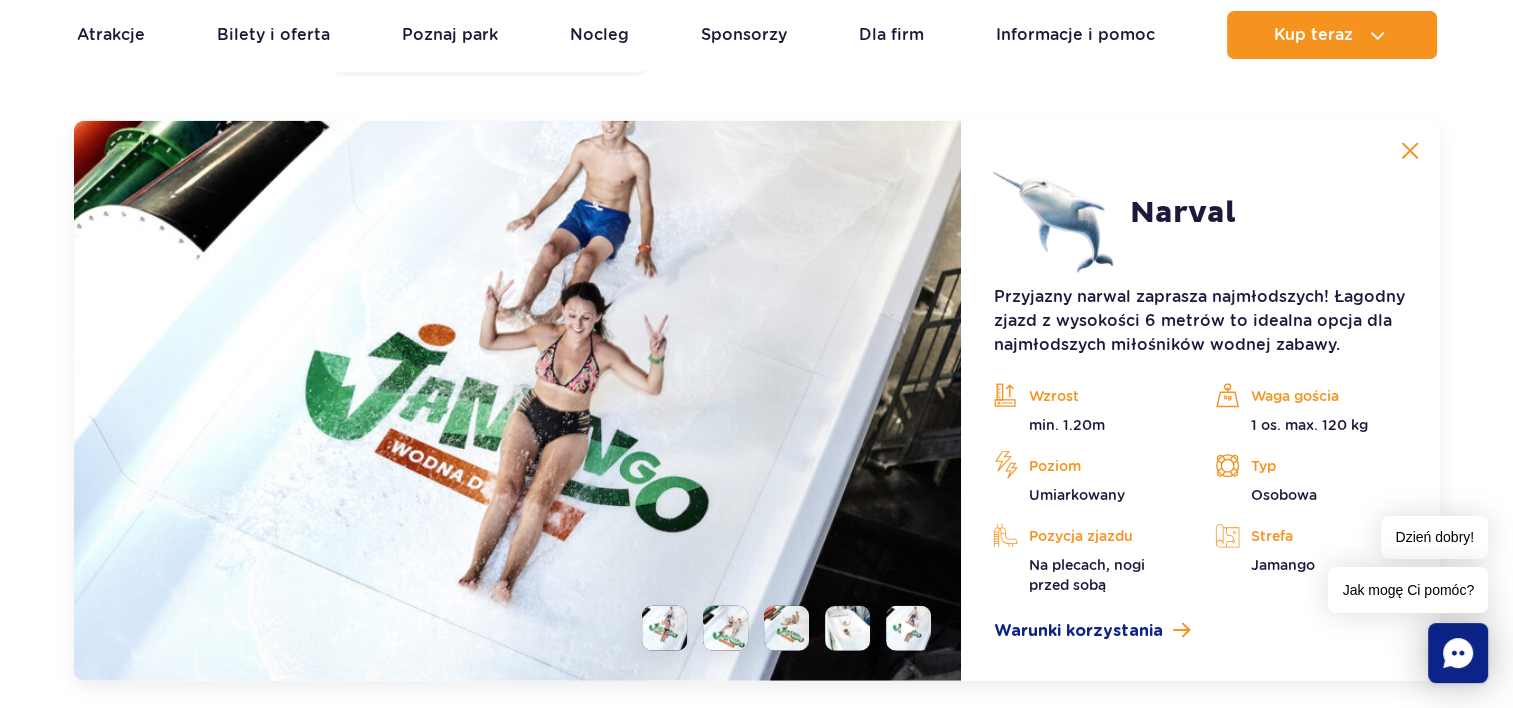 click at bounding box center [786, 628] 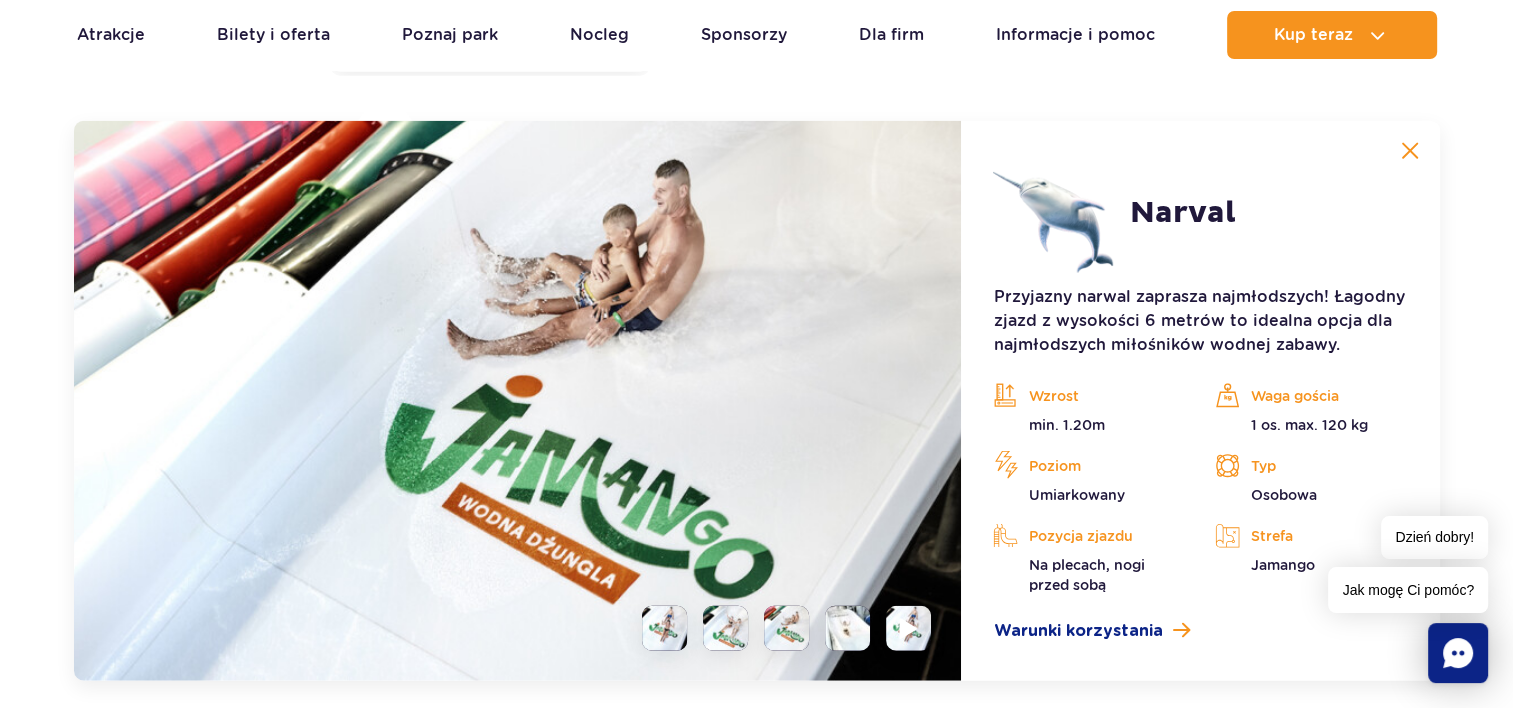 click at bounding box center [908, 628] 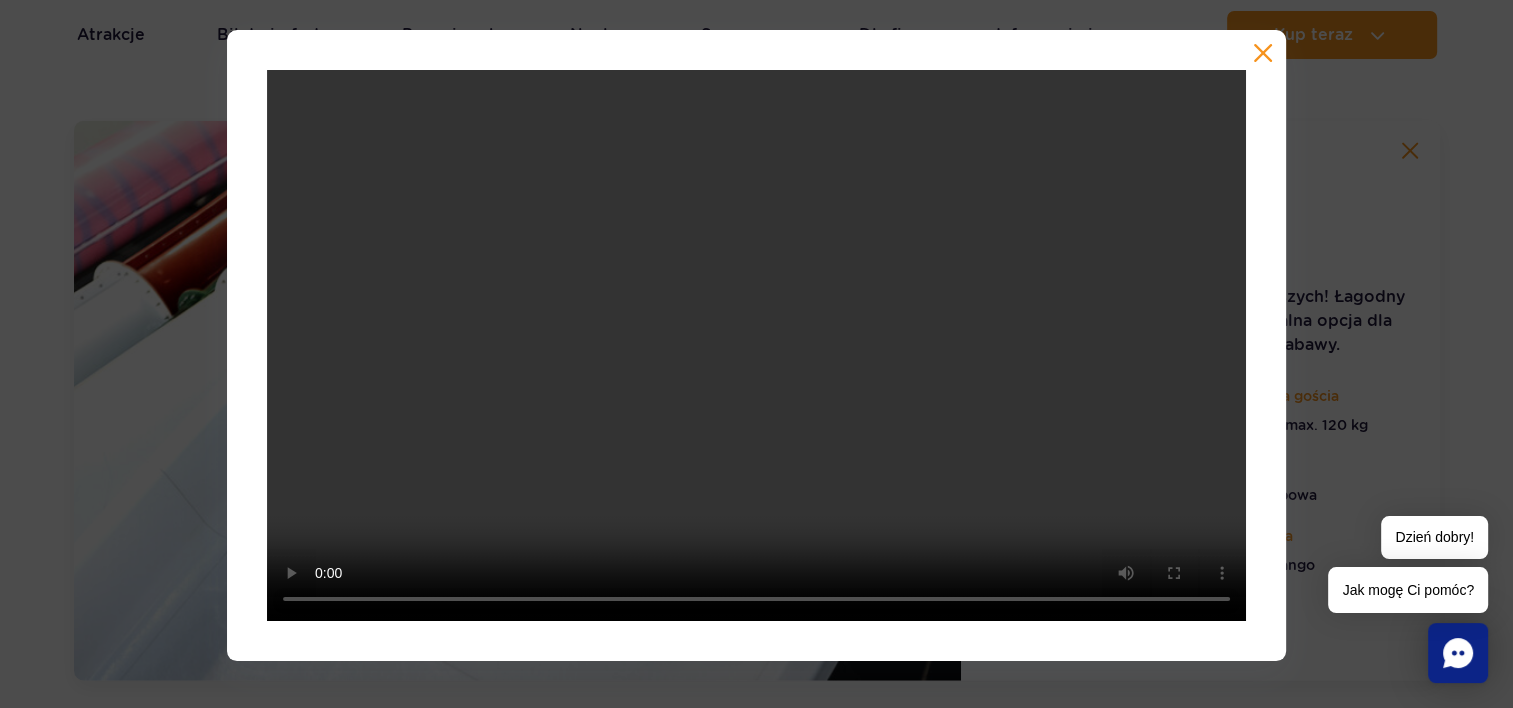 click at bounding box center [756, 345] 